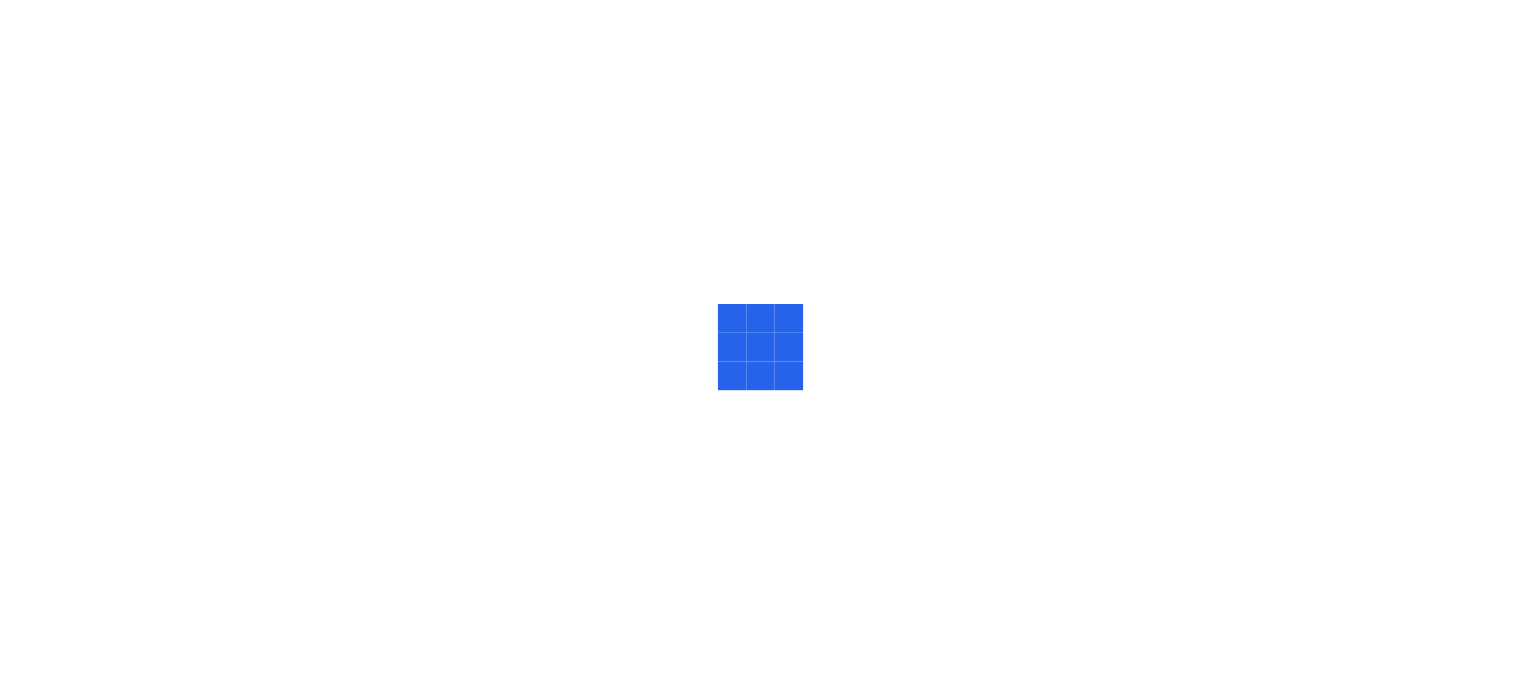 scroll, scrollTop: 0, scrollLeft: 0, axis: both 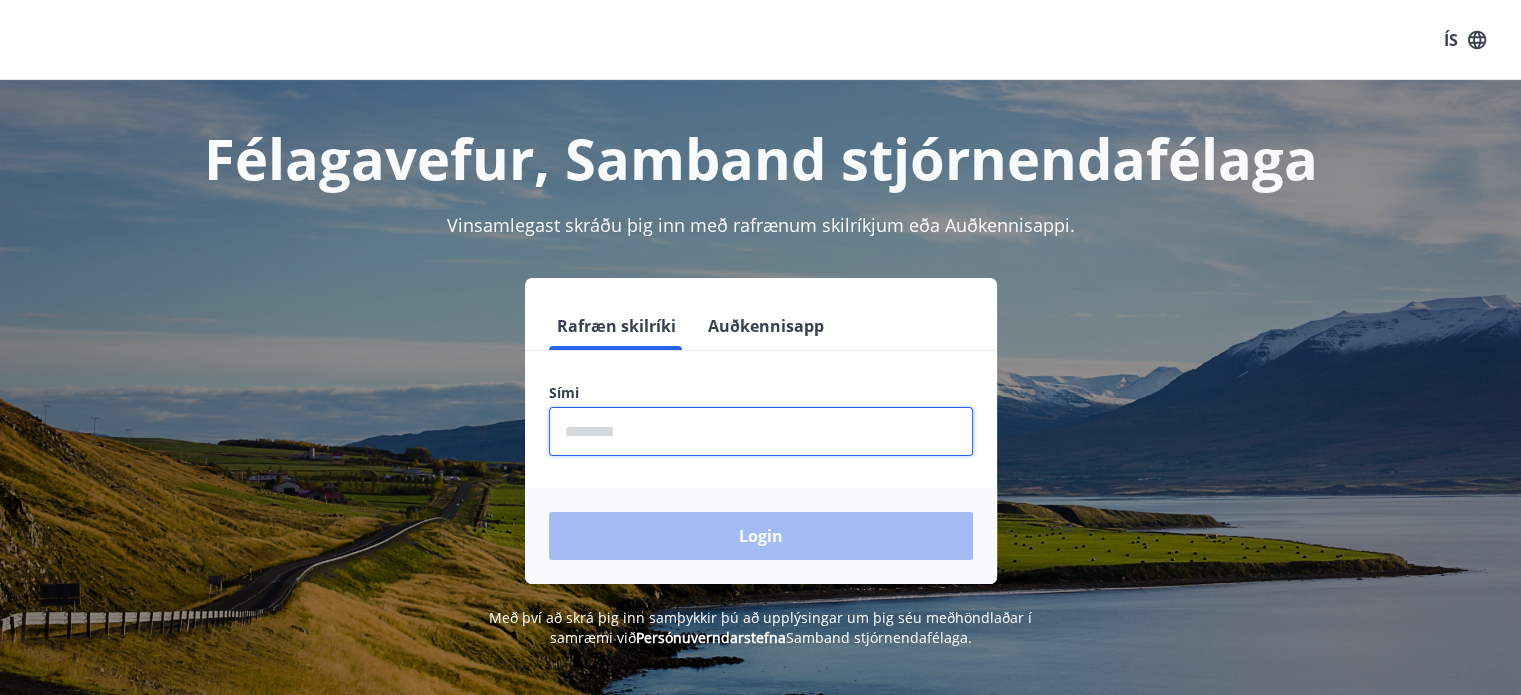 click at bounding box center [761, 431] 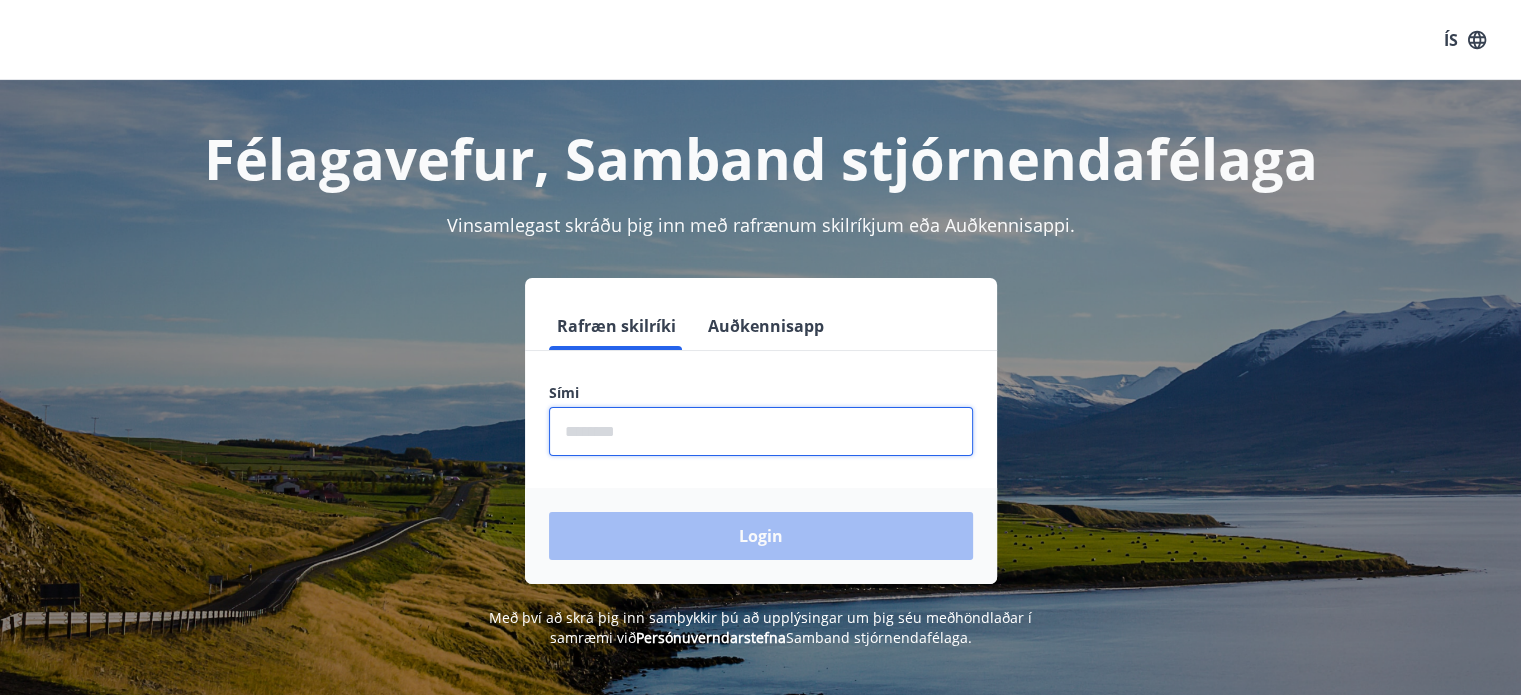 type on "********" 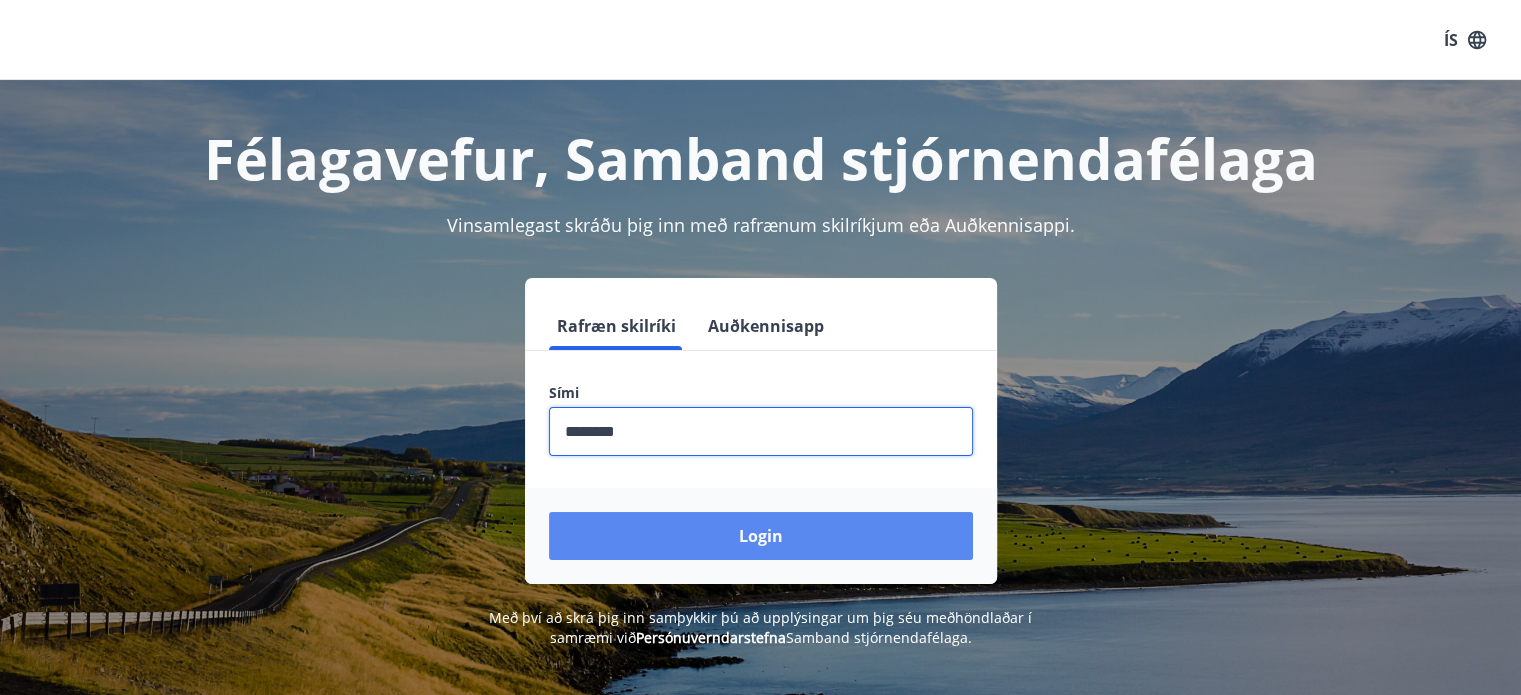 click on "Login" at bounding box center (761, 536) 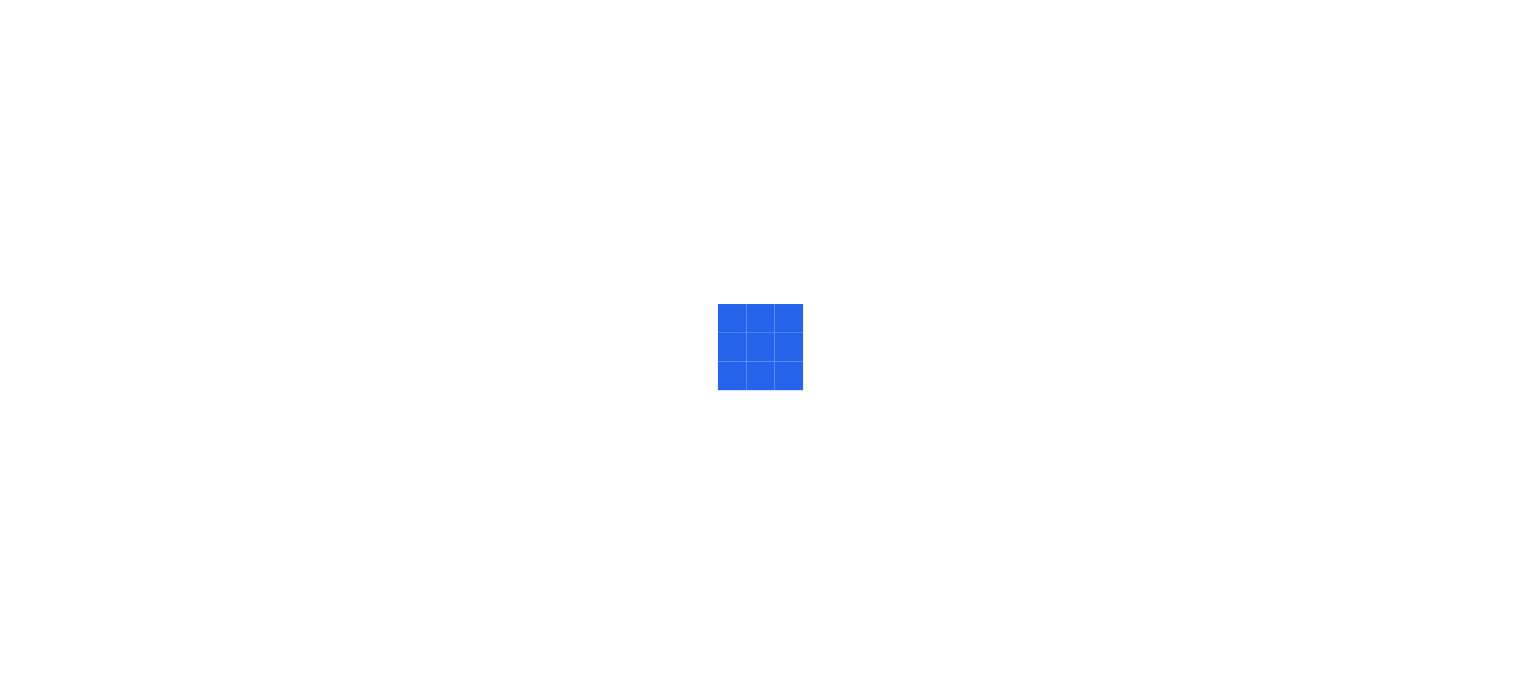 scroll, scrollTop: 0, scrollLeft: 0, axis: both 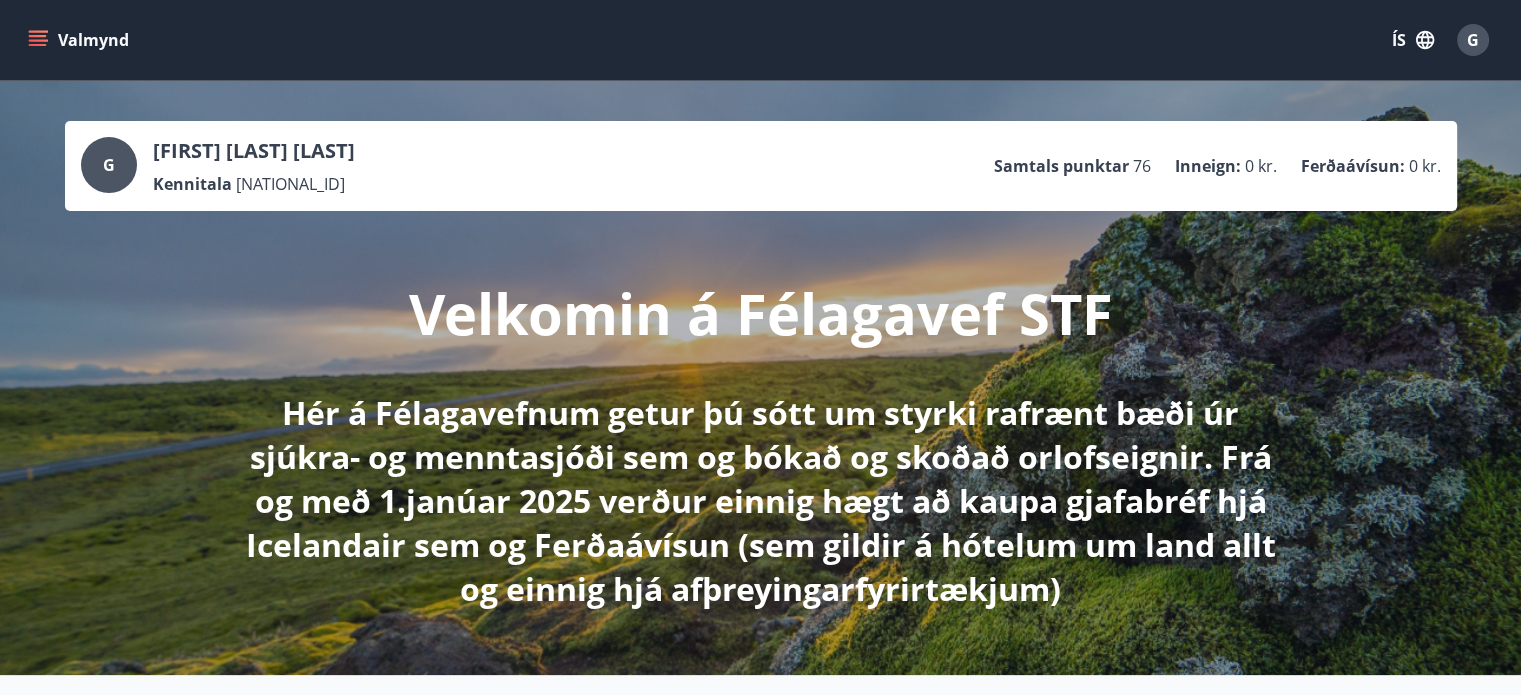 click on "Valmynd" at bounding box center (80, 40) 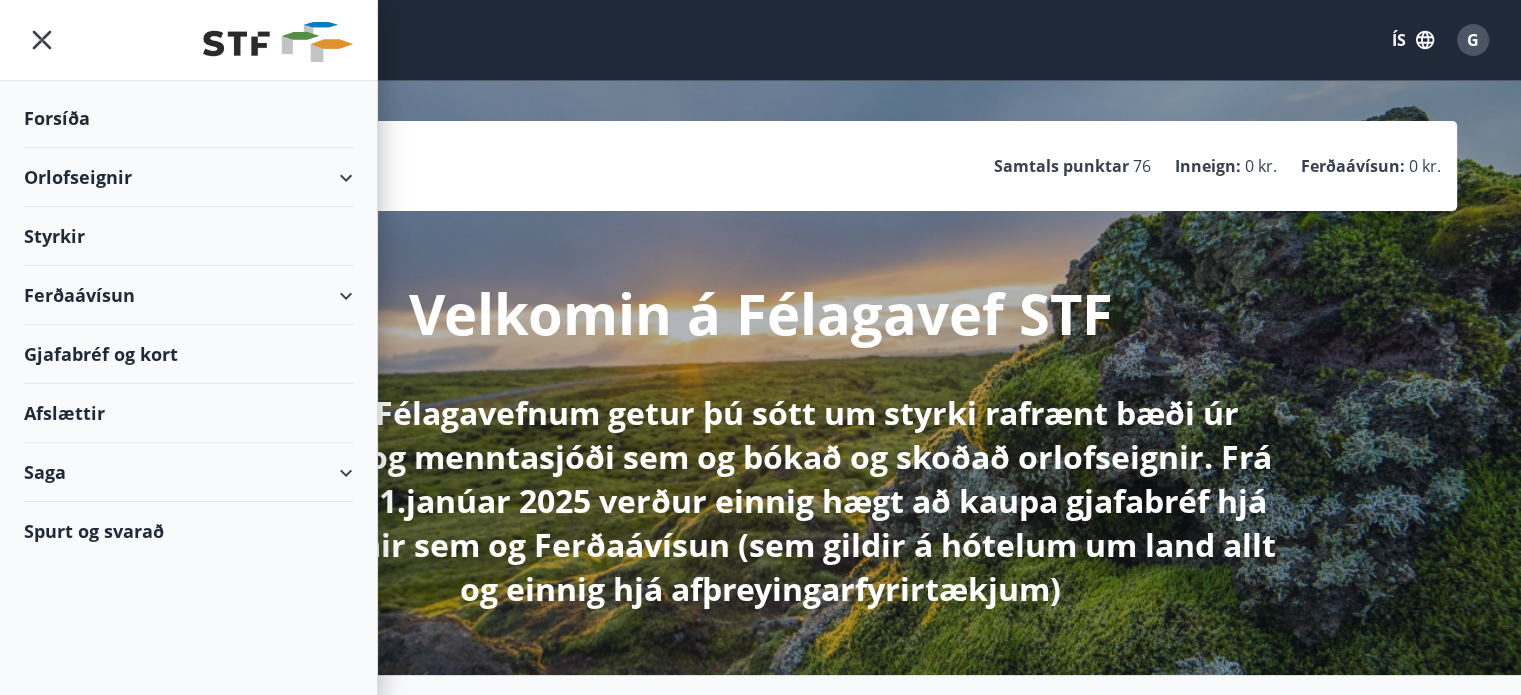 click on "Ferðaávísun" at bounding box center (188, 295) 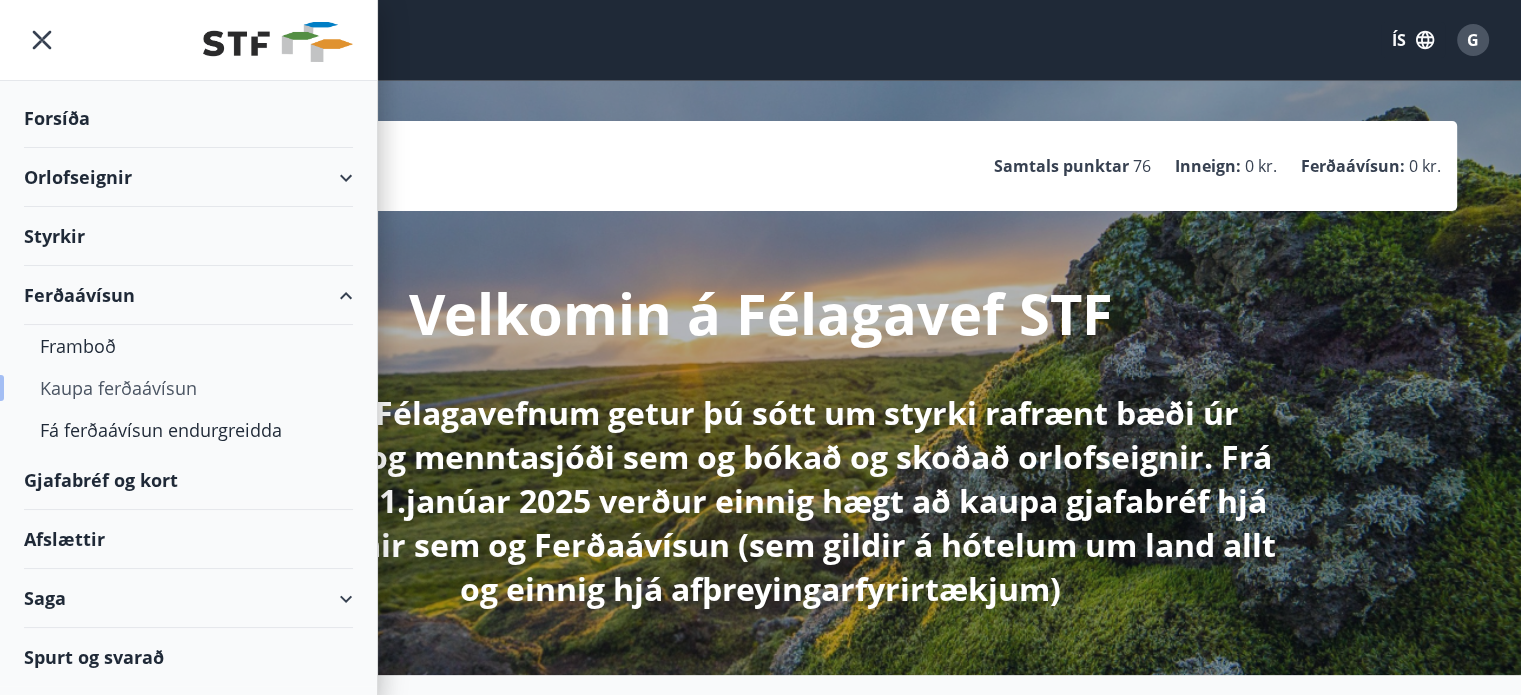 click on "Kaupa ferðaávísun" at bounding box center (188, 388) 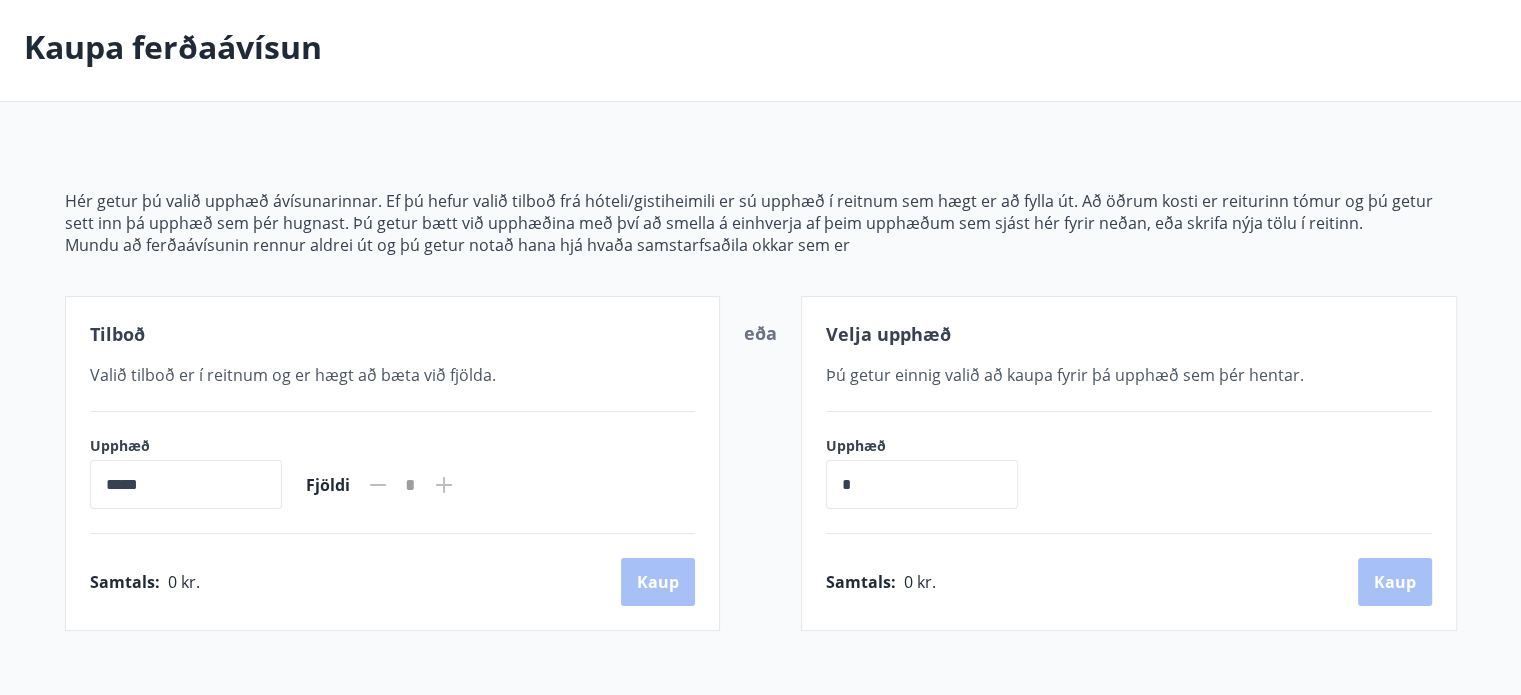 scroll, scrollTop: 0, scrollLeft: 0, axis: both 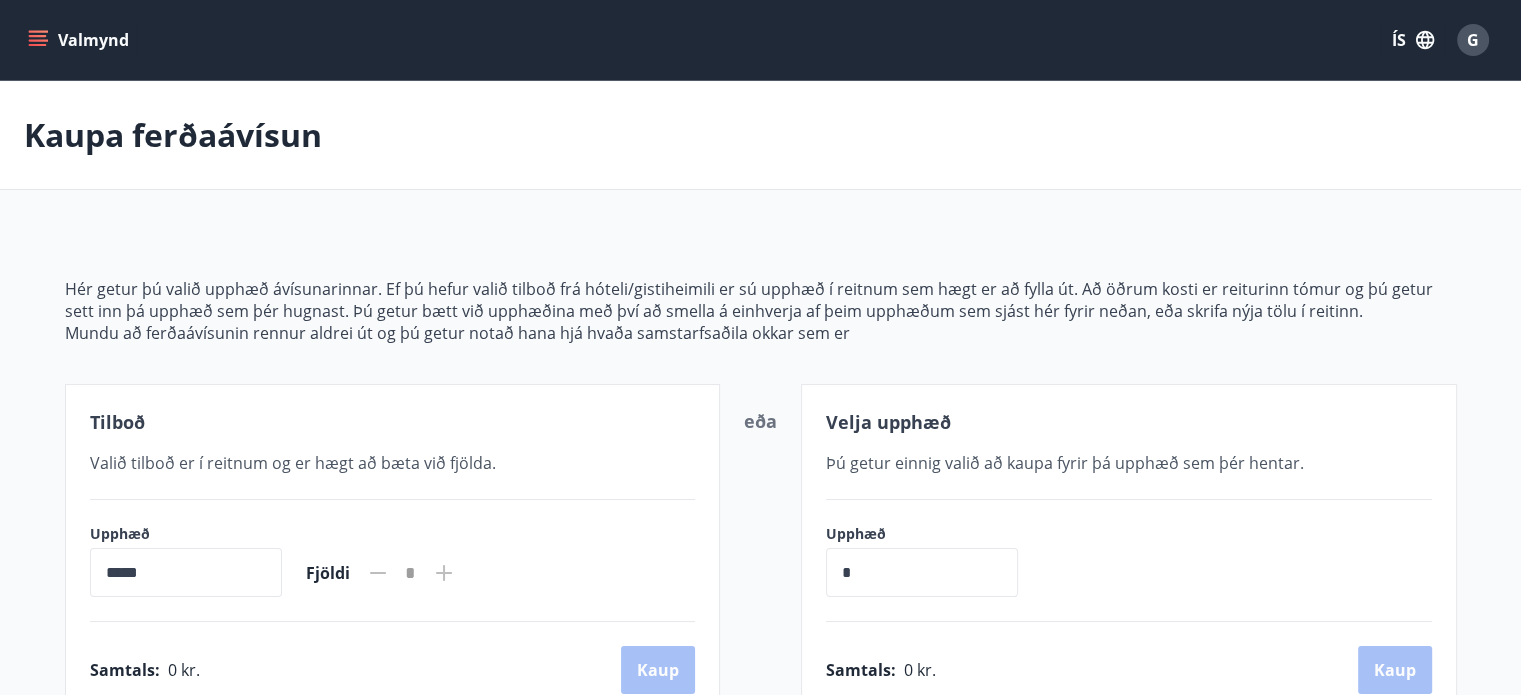 click 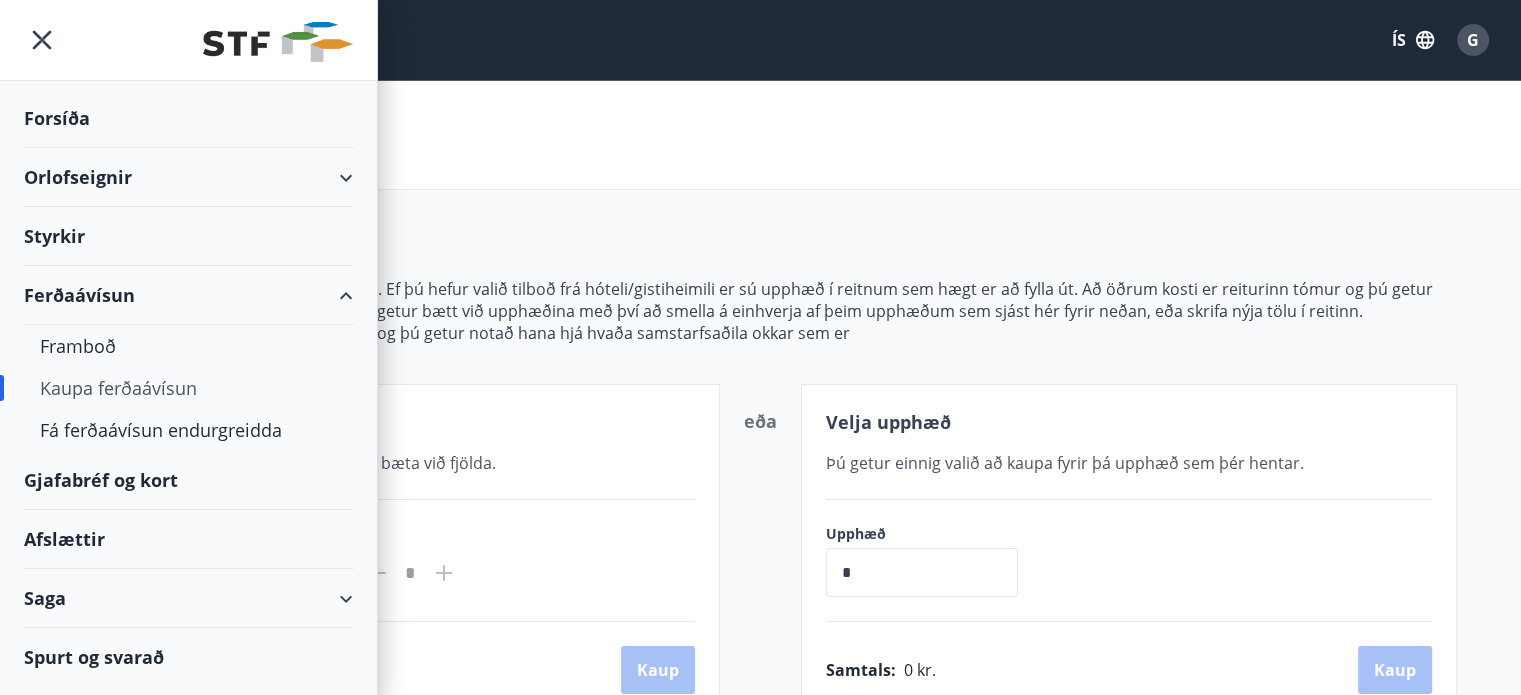 click on "Gjafabréf og kort" at bounding box center [188, 480] 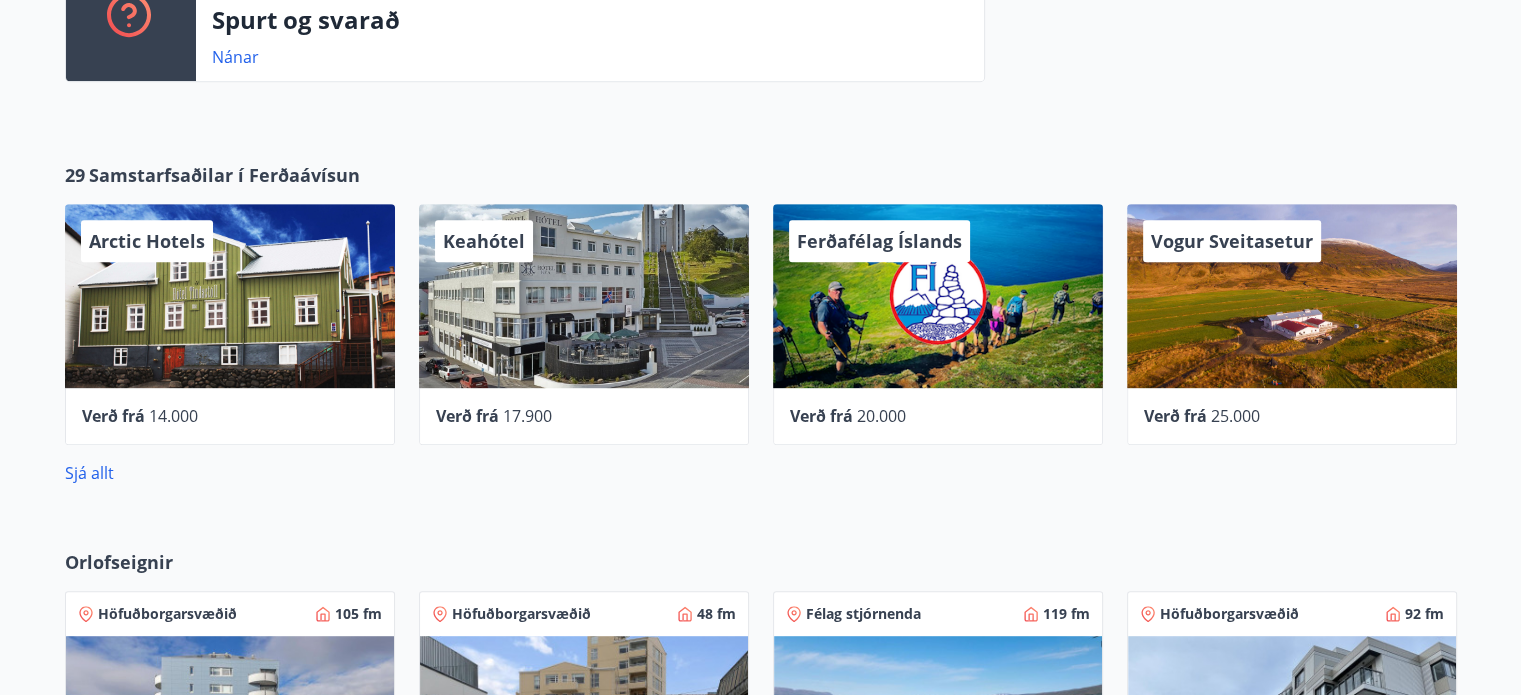 scroll, scrollTop: 466, scrollLeft: 0, axis: vertical 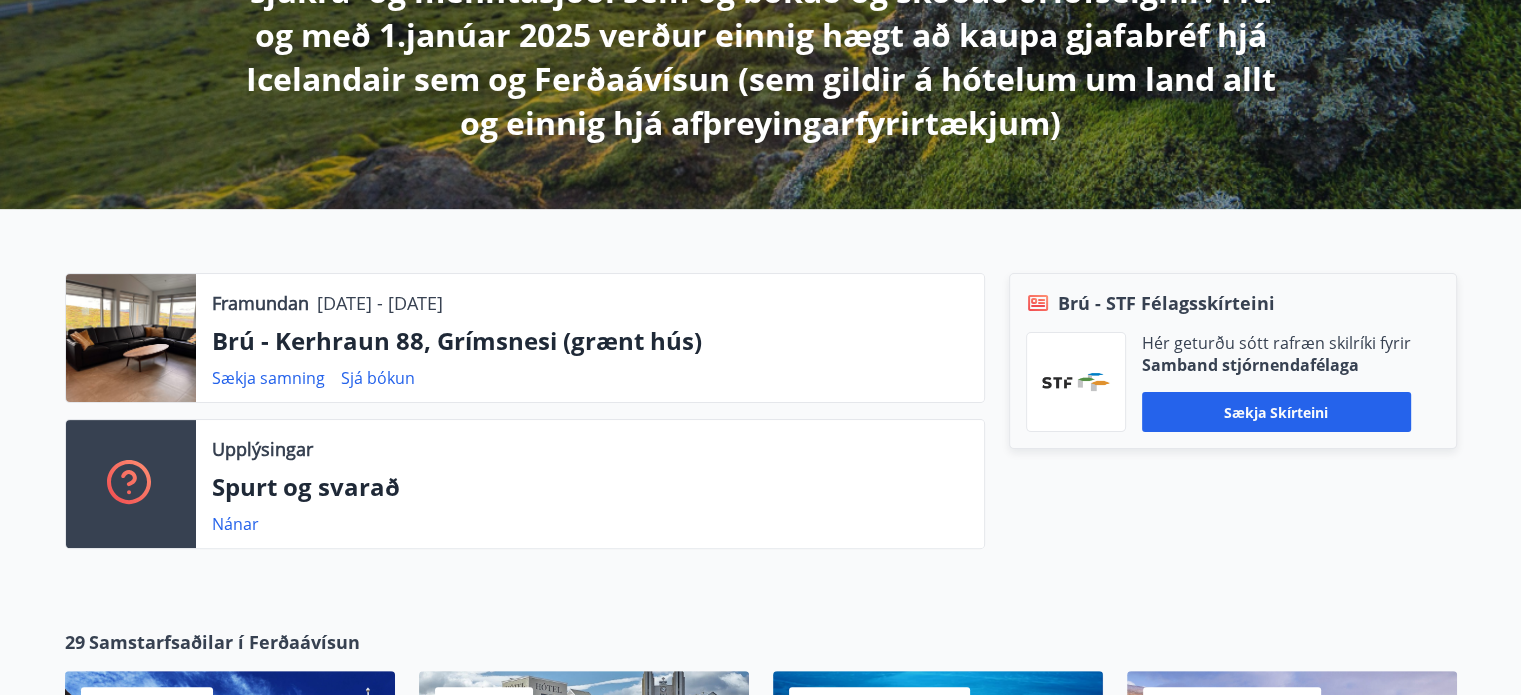click at bounding box center (131, 338) 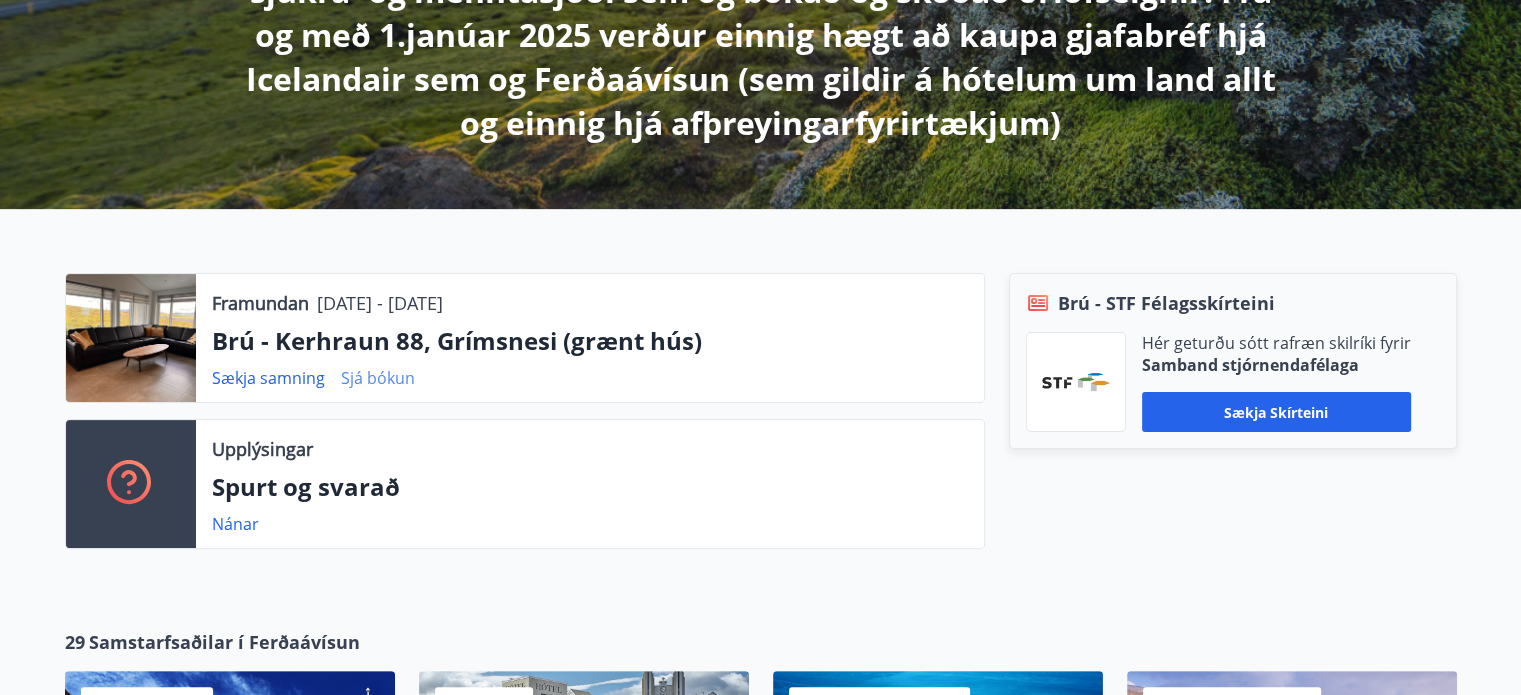 click on "Sjá bókun" at bounding box center (378, 378) 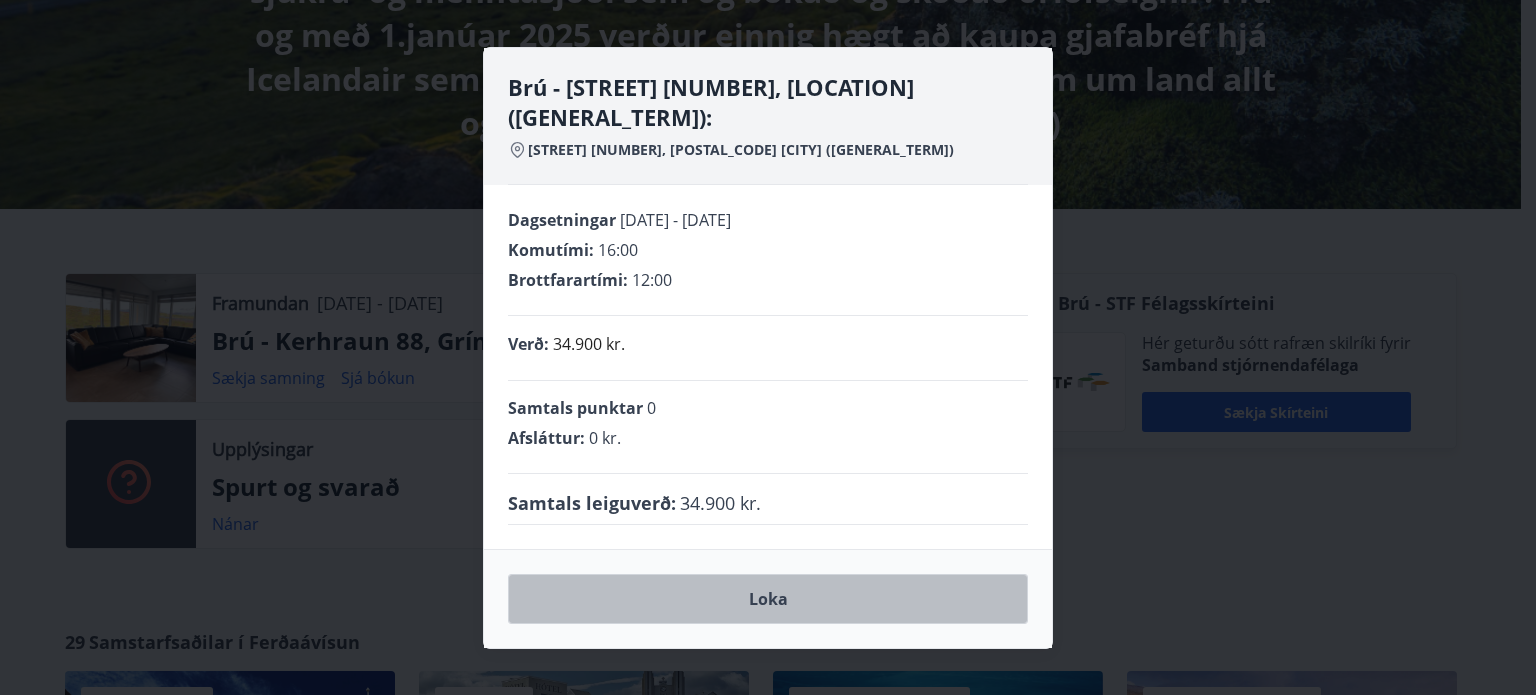 click on "Loka" at bounding box center [768, 599] 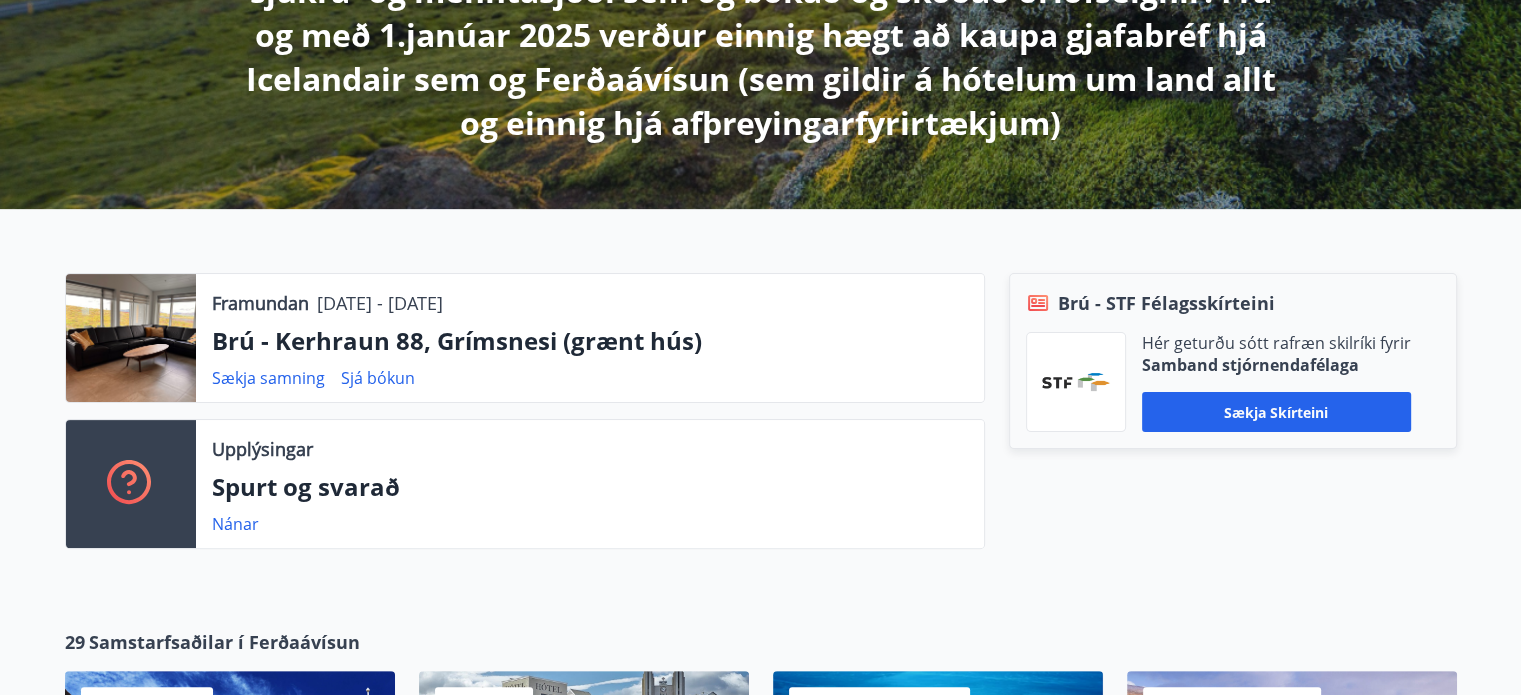 click at bounding box center [131, 338] 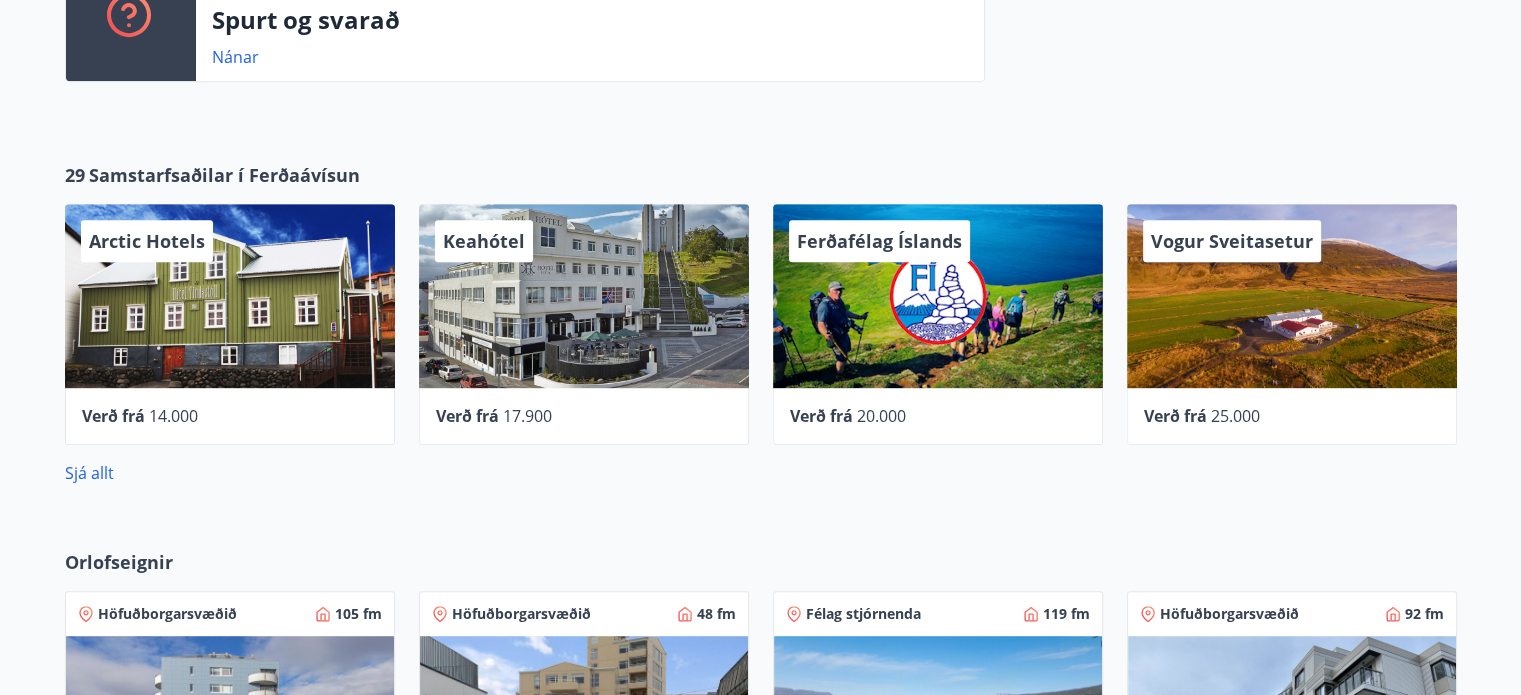 scroll, scrollTop: 466, scrollLeft: 0, axis: vertical 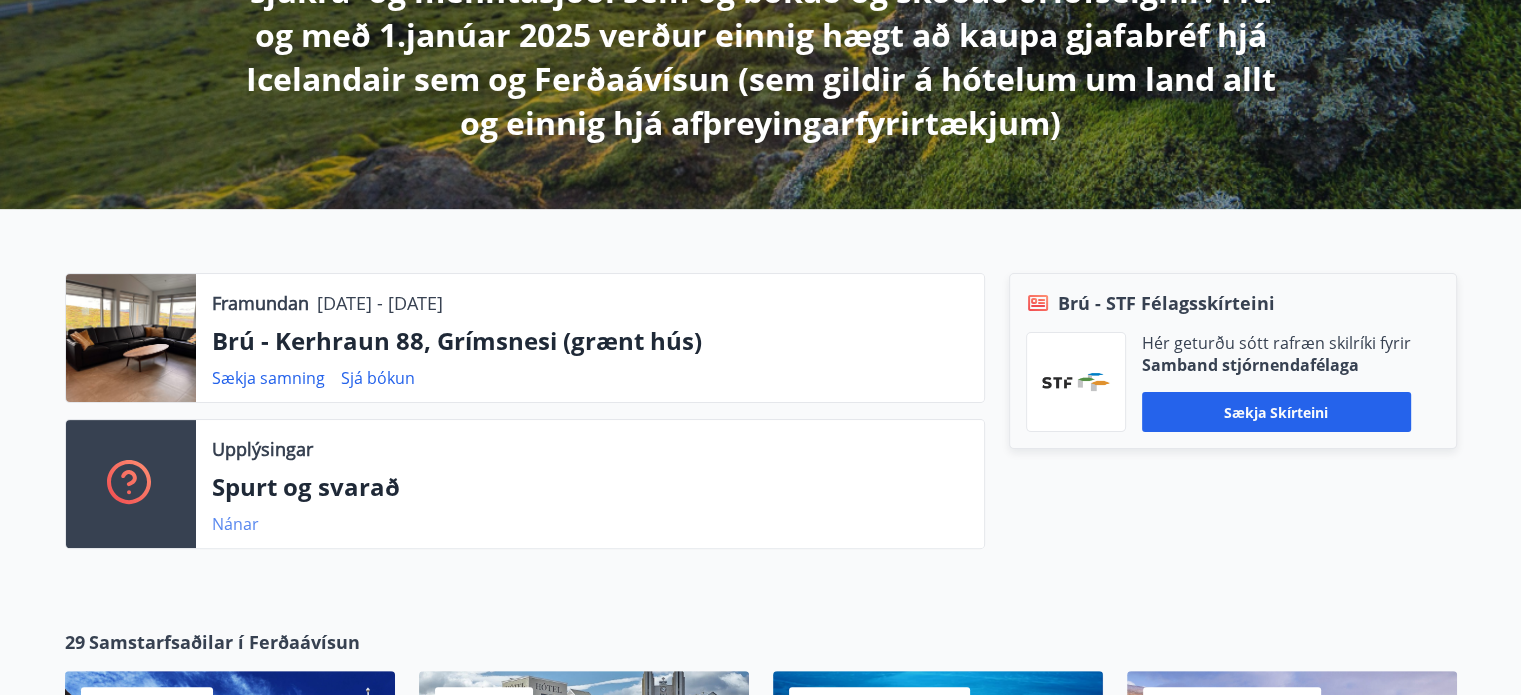 click on "Nánar" at bounding box center (235, 524) 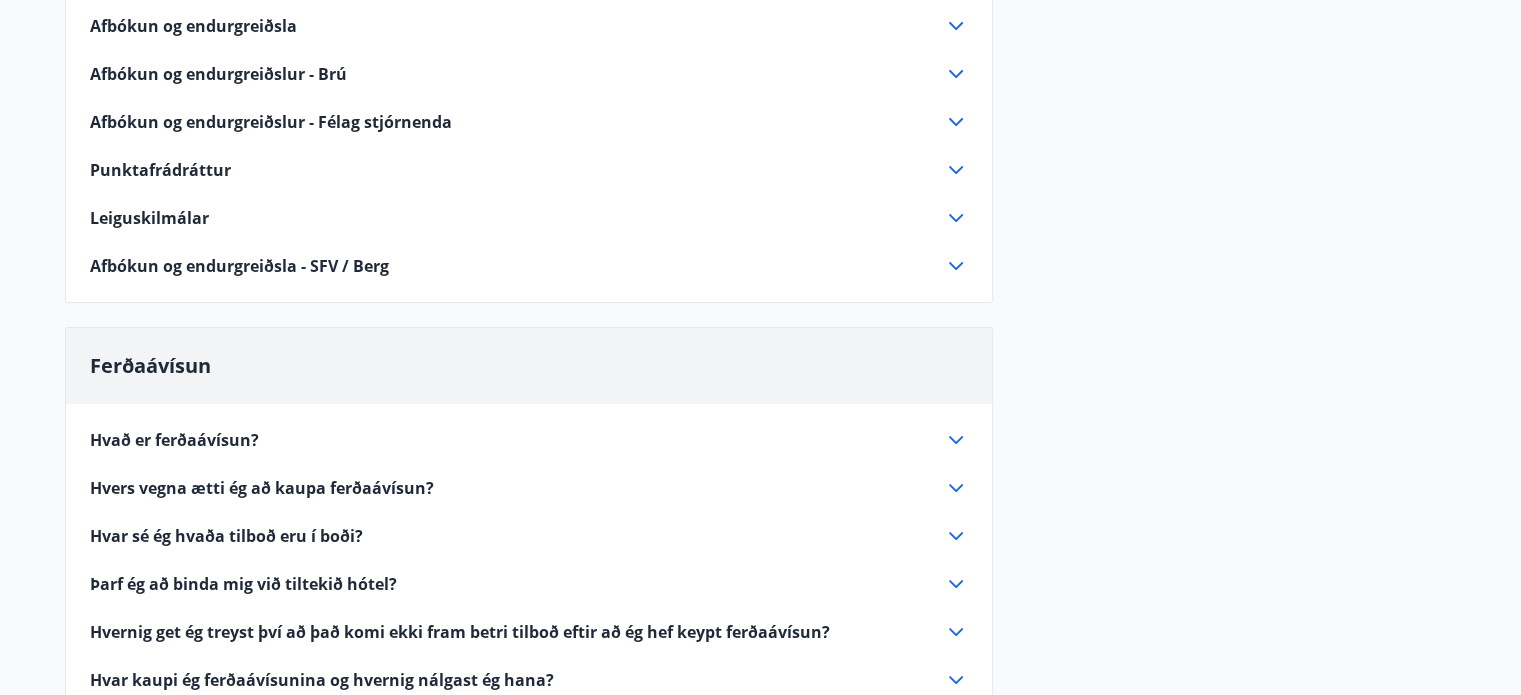 scroll, scrollTop: 466, scrollLeft: 0, axis: vertical 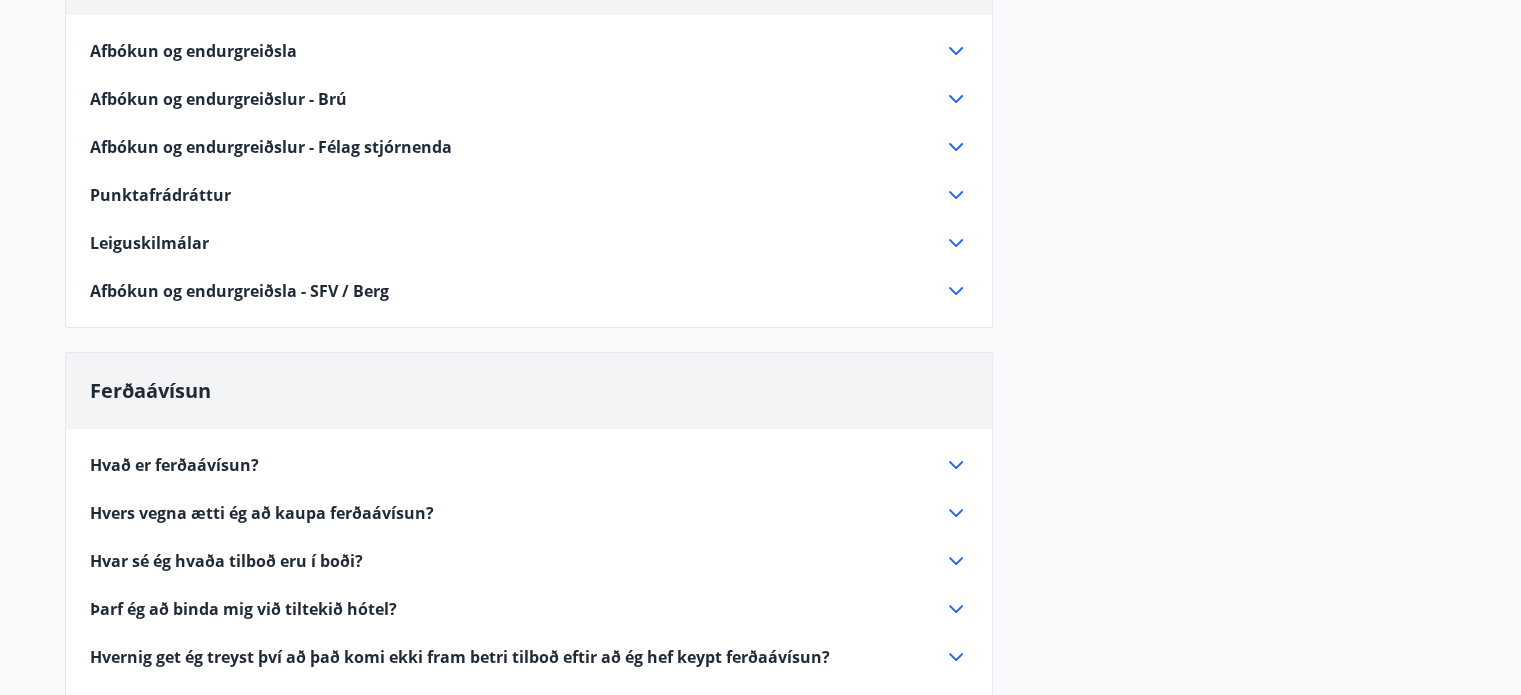 click on "Hvað er ferðaávísun?" at bounding box center (174, 465) 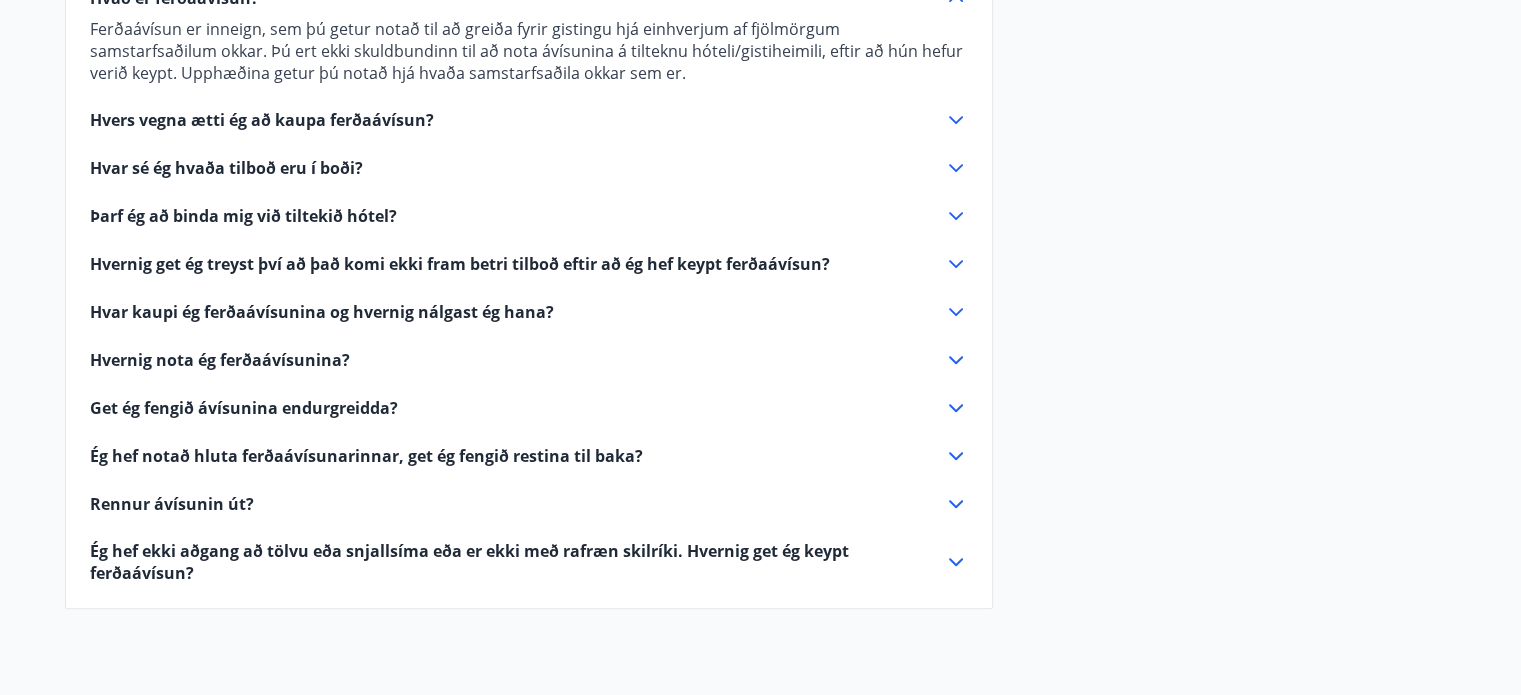 scroll, scrollTop: 0, scrollLeft: 0, axis: both 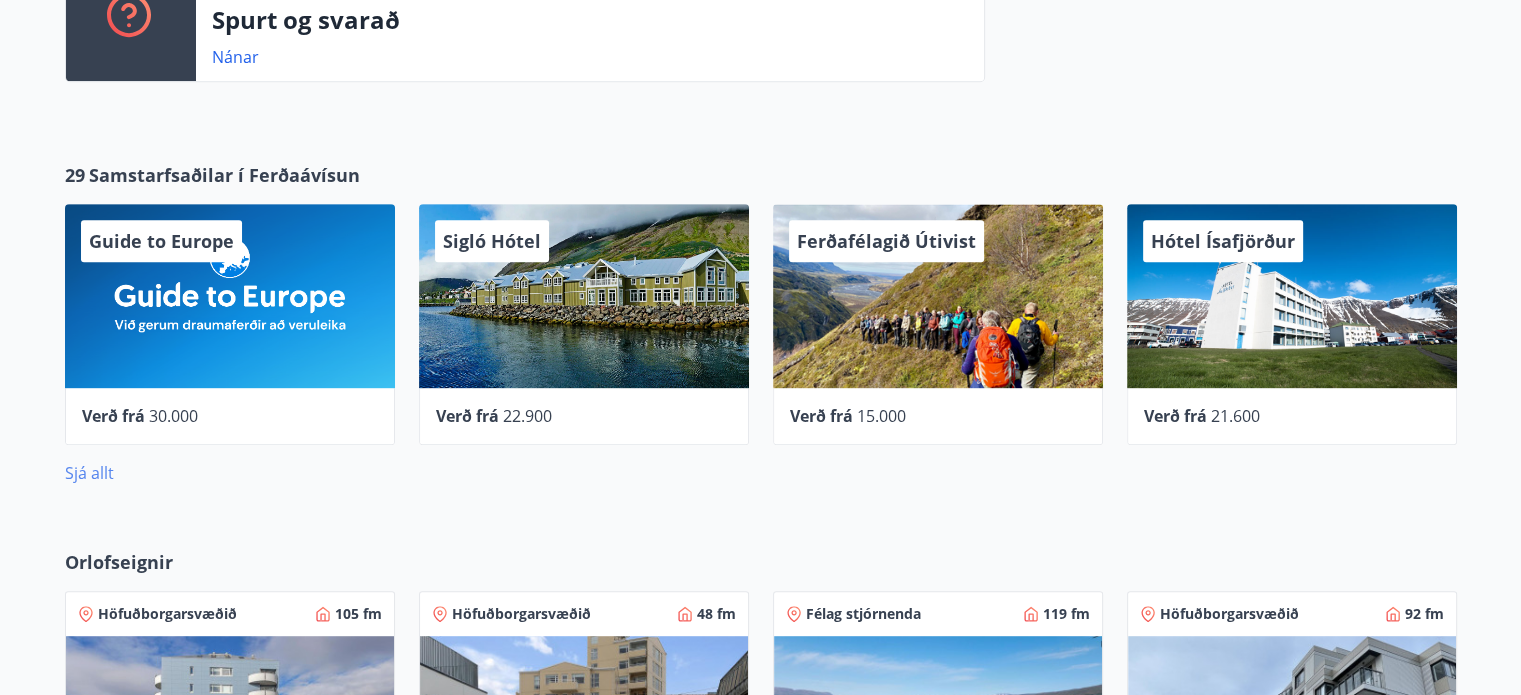 click on "Sjá allt" at bounding box center [89, 473] 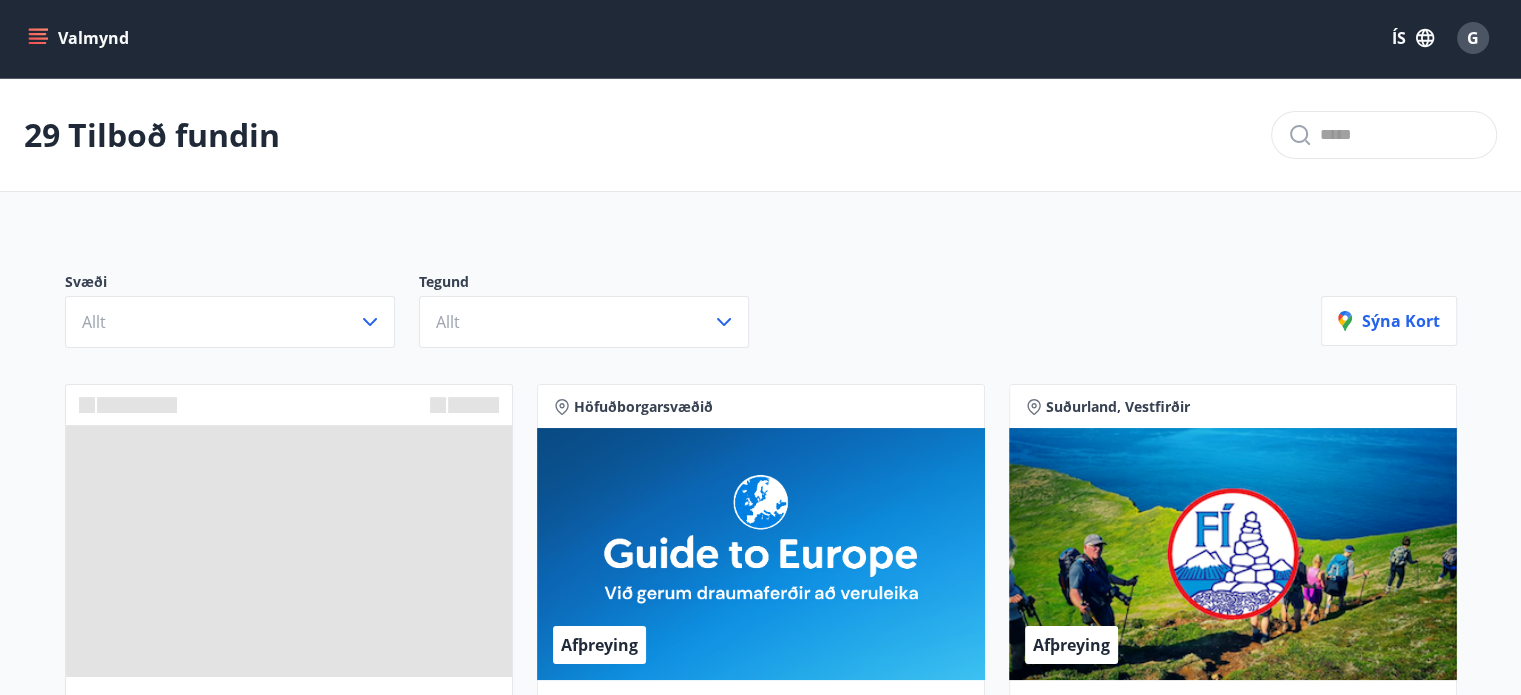 scroll, scrollTop: 933, scrollLeft: 0, axis: vertical 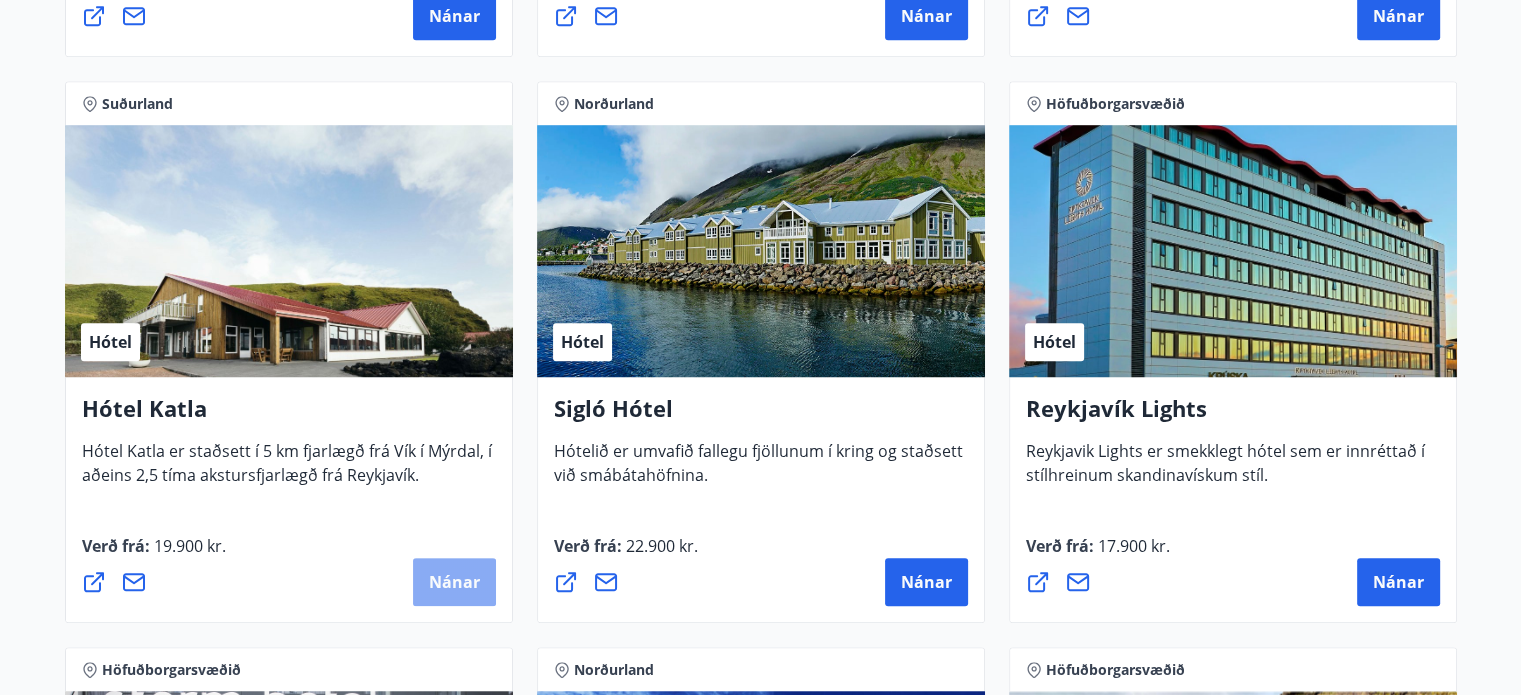 click on "Nánar" at bounding box center (454, 582) 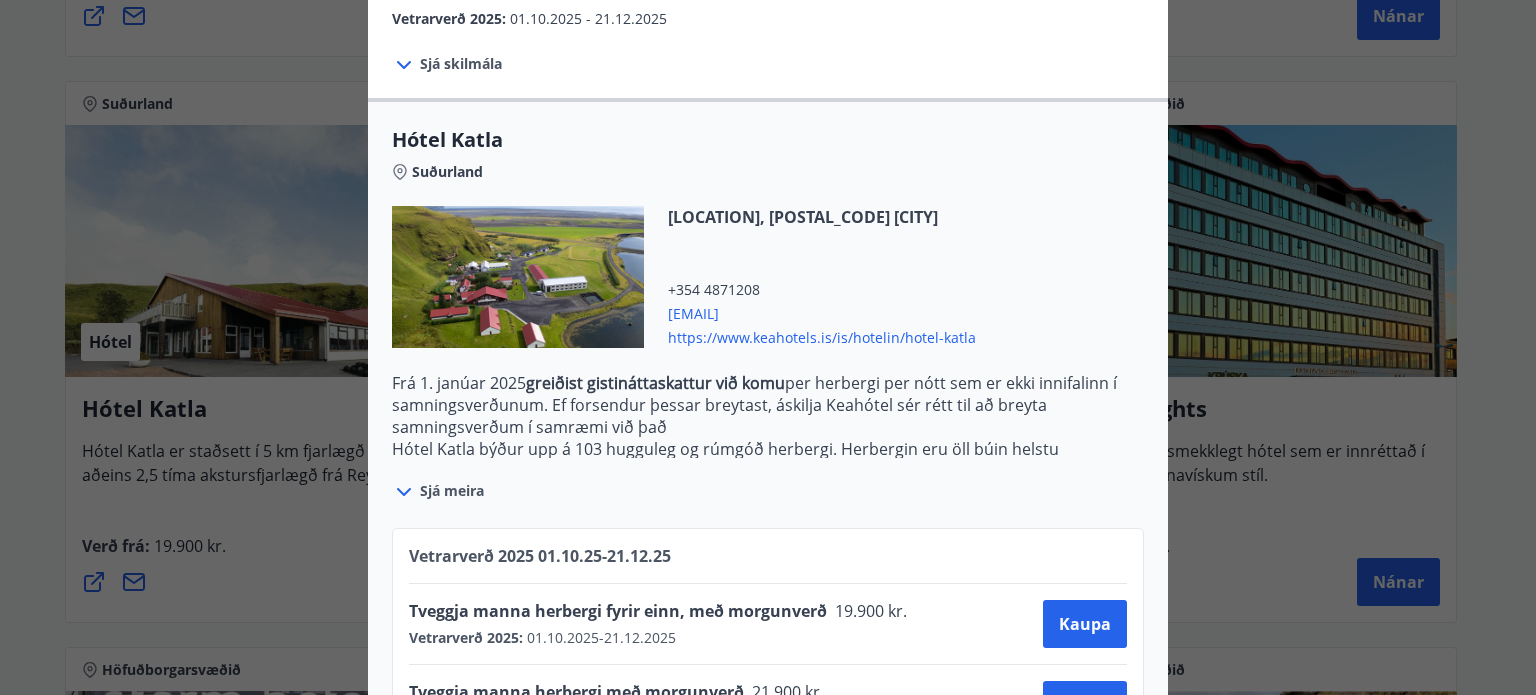 scroll, scrollTop: 676, scrollLeft: 0, axis: vertical 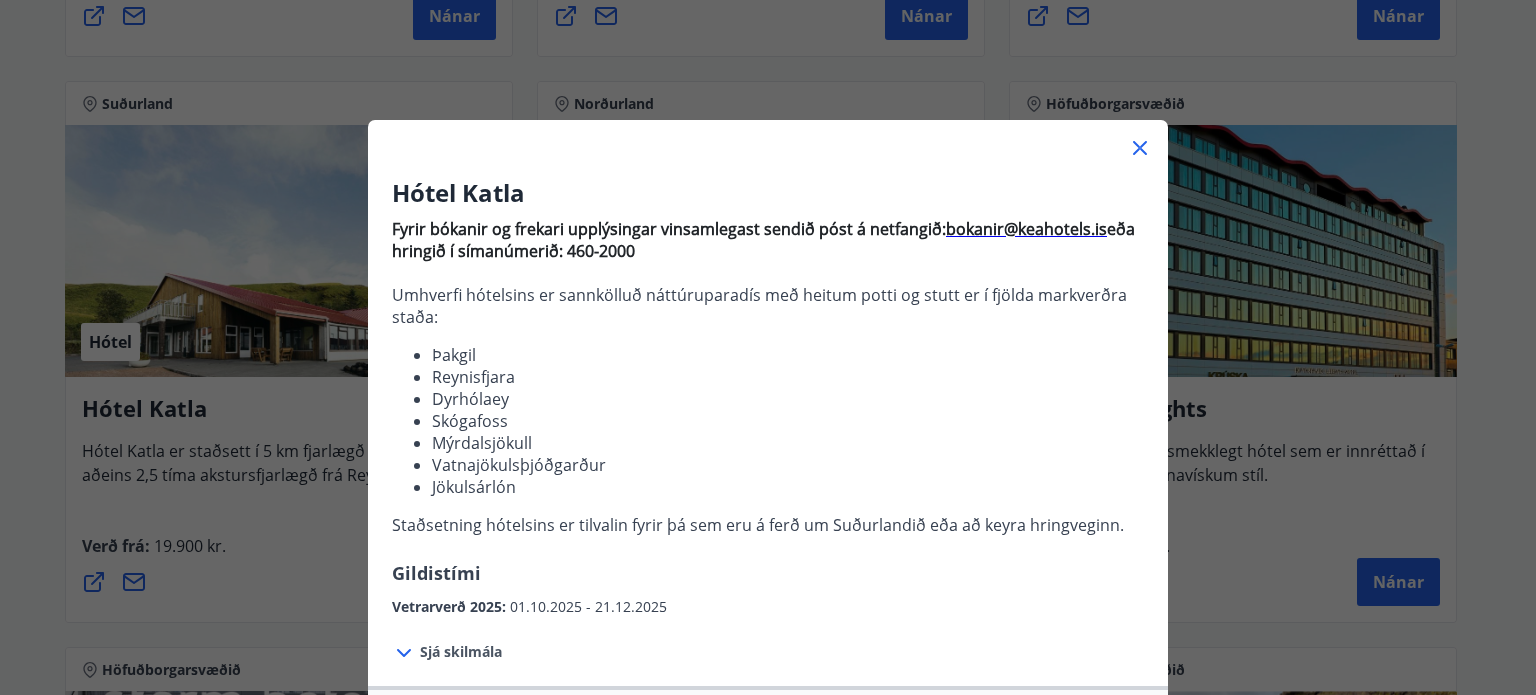 click on "Hótel Katla Fyrir bókanir og frekari upplýsingar vinsamlegast sendið póst á netfangið:  [EMAIL]  eða hringið í símanúmerið: [PHONE]
Umhverfi hótelsins er sannkölluð náttúruparadís með heitum potti og stutt er í fjölda markverðra staða:
Þakgil
Reynisfjara
Dyrhólaey
Skógafoss
Mýrdalsjökull
Vatnajökulsþjóðgarður
Jökulsárlón
Staðsetning hótelsins er tilvalin fyrir þá sem eru á ferð um Suðurlandið eða að keyra hringveginn.
Gildistími Vetrarverð 2025 : [DATE] - [DATE] Sjá skilmála Samningsverð eru háð bókunarstöðu og áskilja Keahótel sér rétt til að bjóða hærra verð sé bókunarstaða þannig. Suma daga gætu sést lægri verð á heimasíðu hótelanna. Við bjóðum ykkur þau að sjálfsögðu, ef um sömu bókunar- og greiðsluskilmála er að ræða.
Afbókunarskilmálar:
Hægt er að afbóka án gjalda allt að 24 klst. fyrir innritun.
Hótel Katla Suðurland Höfðabrekka, [POSTAL_CODE] [CITY]" at bounding box center [768, 347] 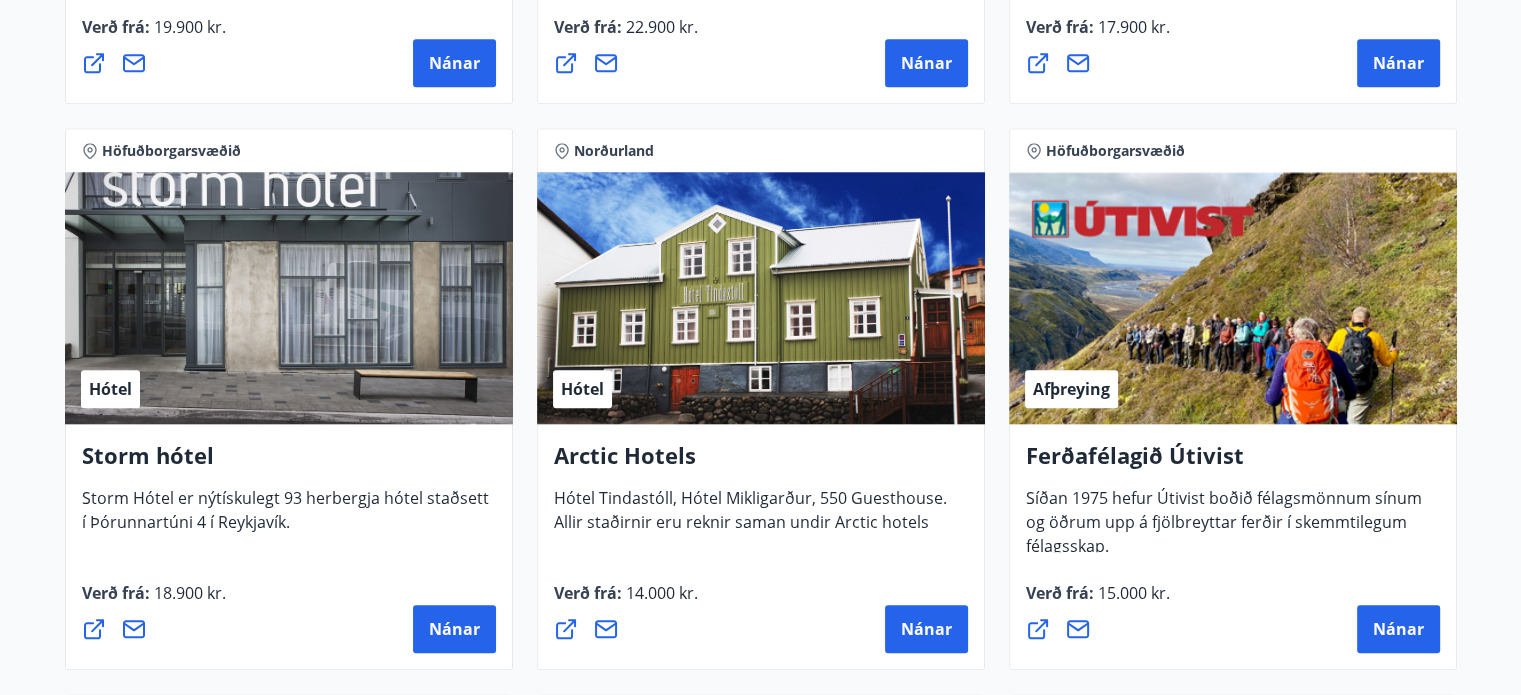 scroll, scrollTop: 1956, scrollLeft: 0, axis: vertical 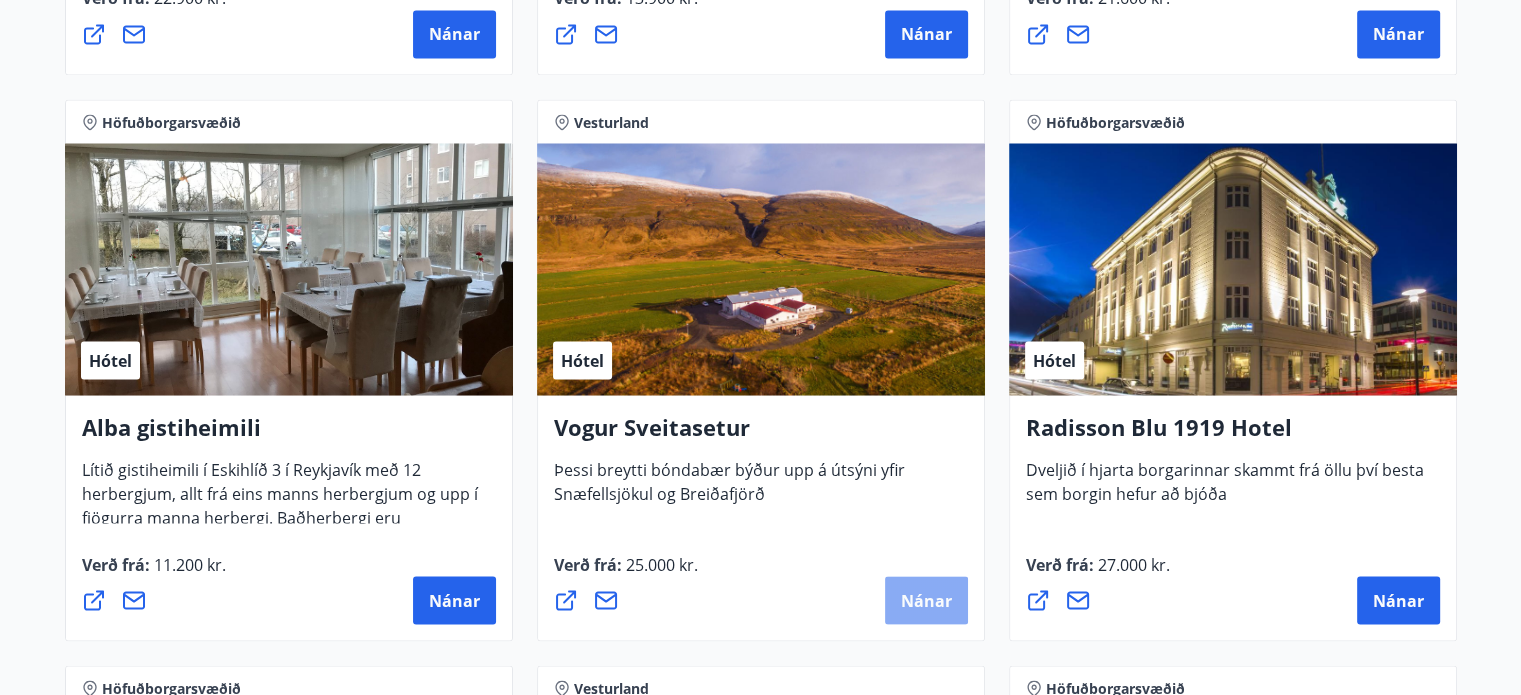 click on "Nánar" at bounding box center (926, 600) 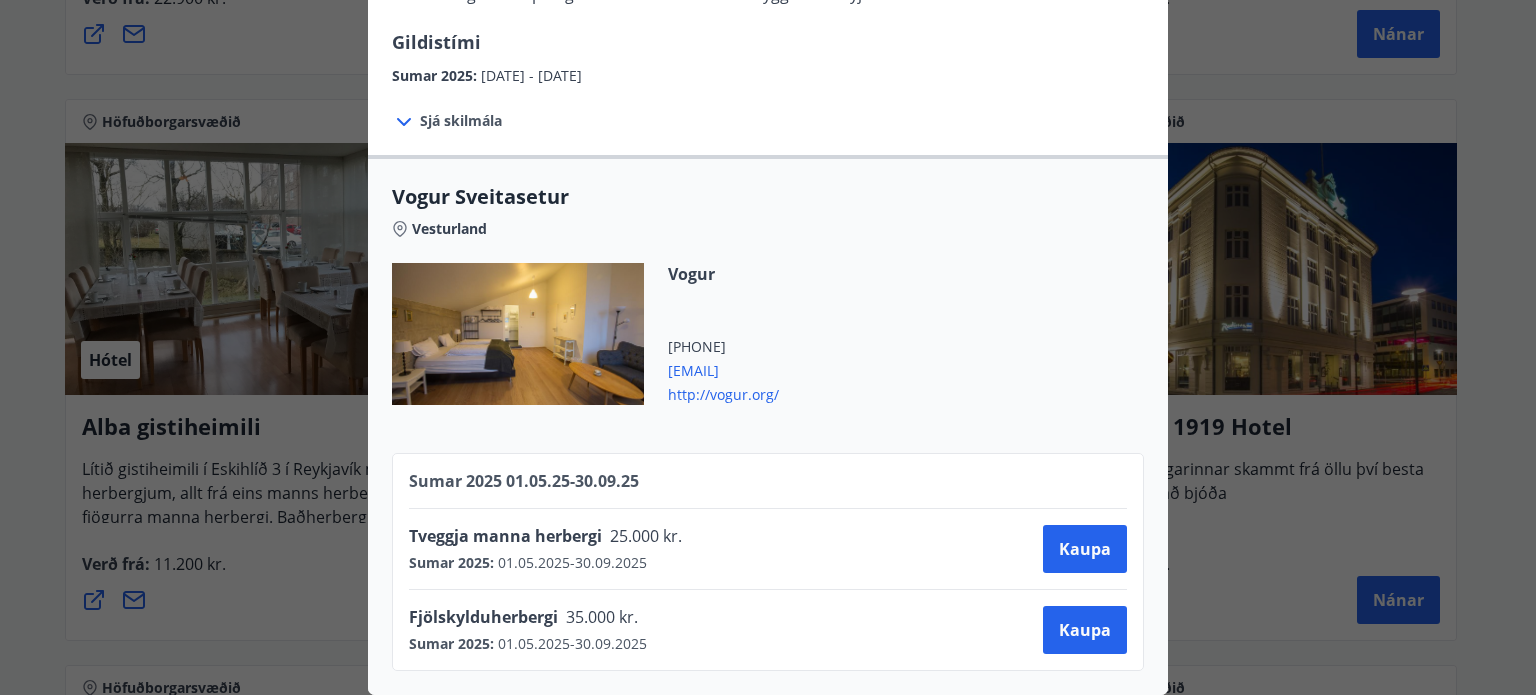 scroll, scrollTop: 0, scrollLeft: 0, axis: both 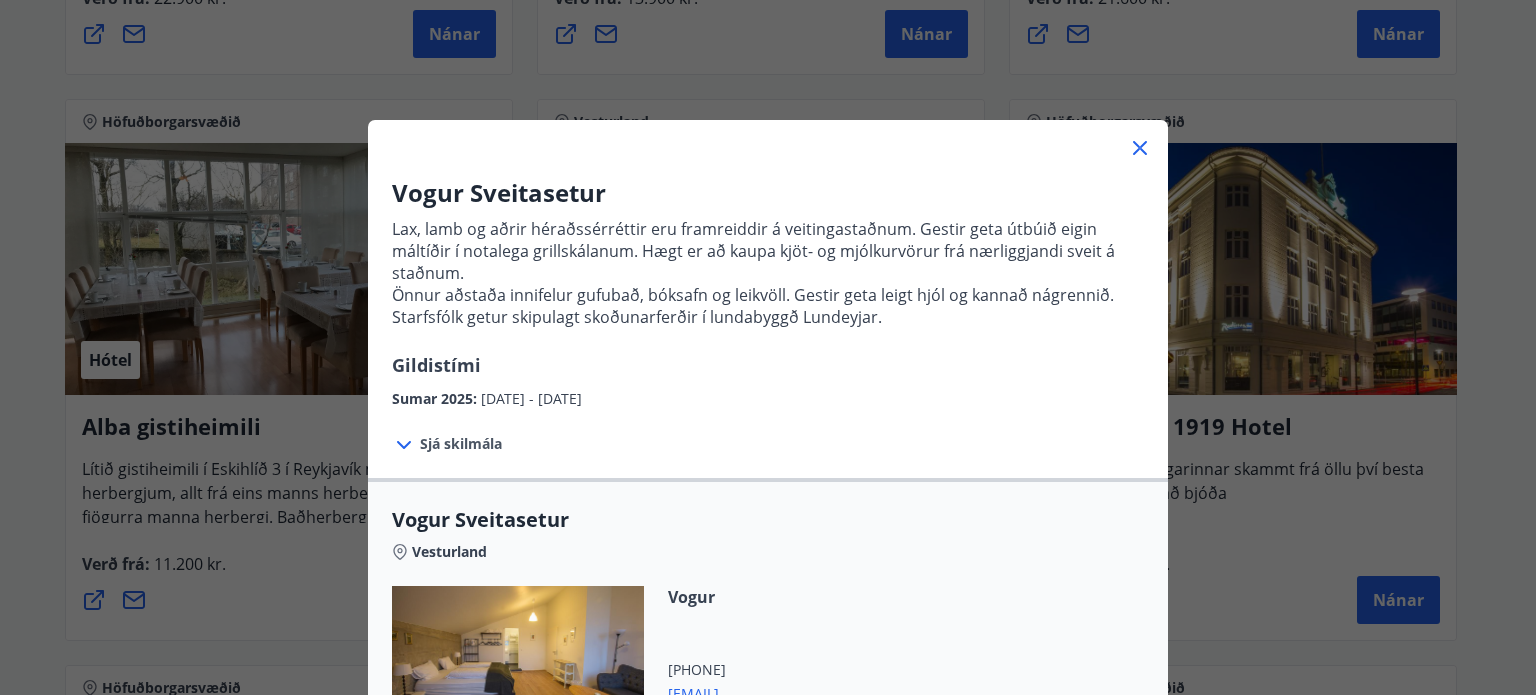 click on "Sjá skilmála" at bounding box center [461, 444] 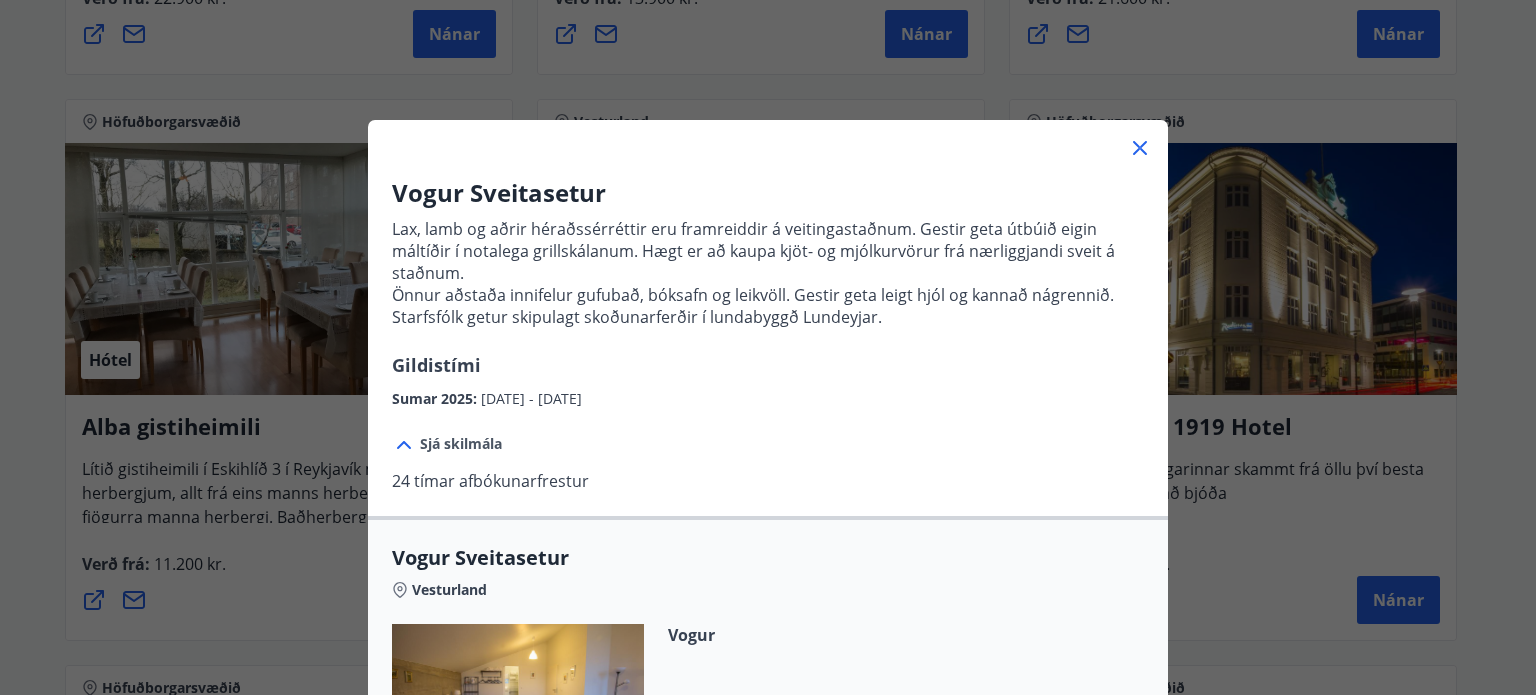 scroll, scrollTop: 375, scrollLeft: 0, axis: vertical 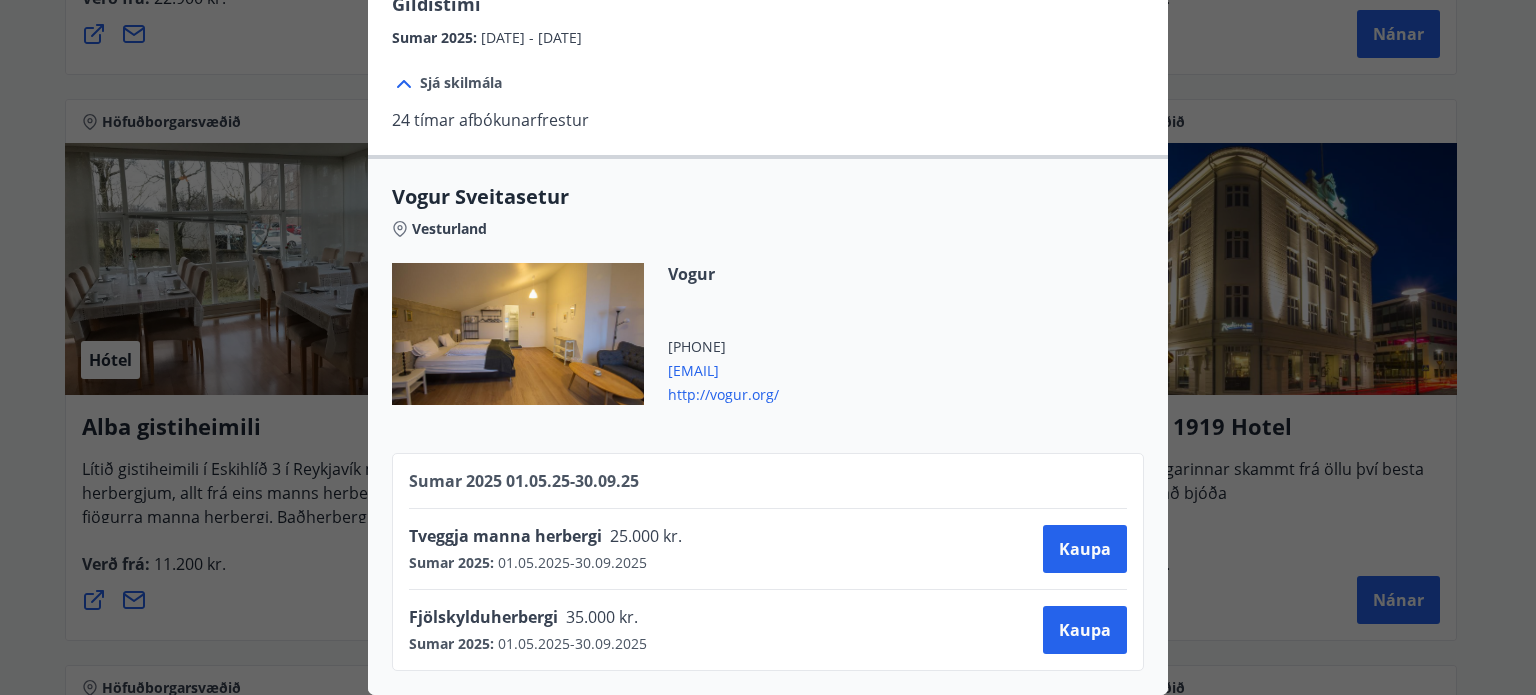 click on "Vogur Sveitasetur lamb og aðrir héraðssérréttir eru framreiddir á veitingastaðnum. Gestir geta útbúið eigin máltíðir í notalega grillskálanum. Hægt er að kaupa kjöt- og mjólkurvörur frá nærliggjandi sveit á staðnum.
Önnur aðstaða innifelur gufubað, bóksafn og leikvöll. Gestir geta leigt hjól og kannað nágrennið. Starfsfólk getur skipulagt skoðunarferðir í lundabyggð Lundeyjar.
Gildistími Sumar 2025 : [DATE] - [DATE] Sjá skilmála 24 tímar afbókunarfrestur
Vogur Sveitasetur Vesturland Vogur [PHONE] [EMAIL] http://vogur.org/ Sumar 2025   [DATE]  -  [DATE] Tveggja manna herbergi 25.000 kr. Sumar 2025 : [DATE]  -  [DATE] Kaupa Fjölskylduherbergi 35.000 kr. Sumar 2025 : [DATE]  -  [DATE] Kaupa" at bounding box center [768, -14] 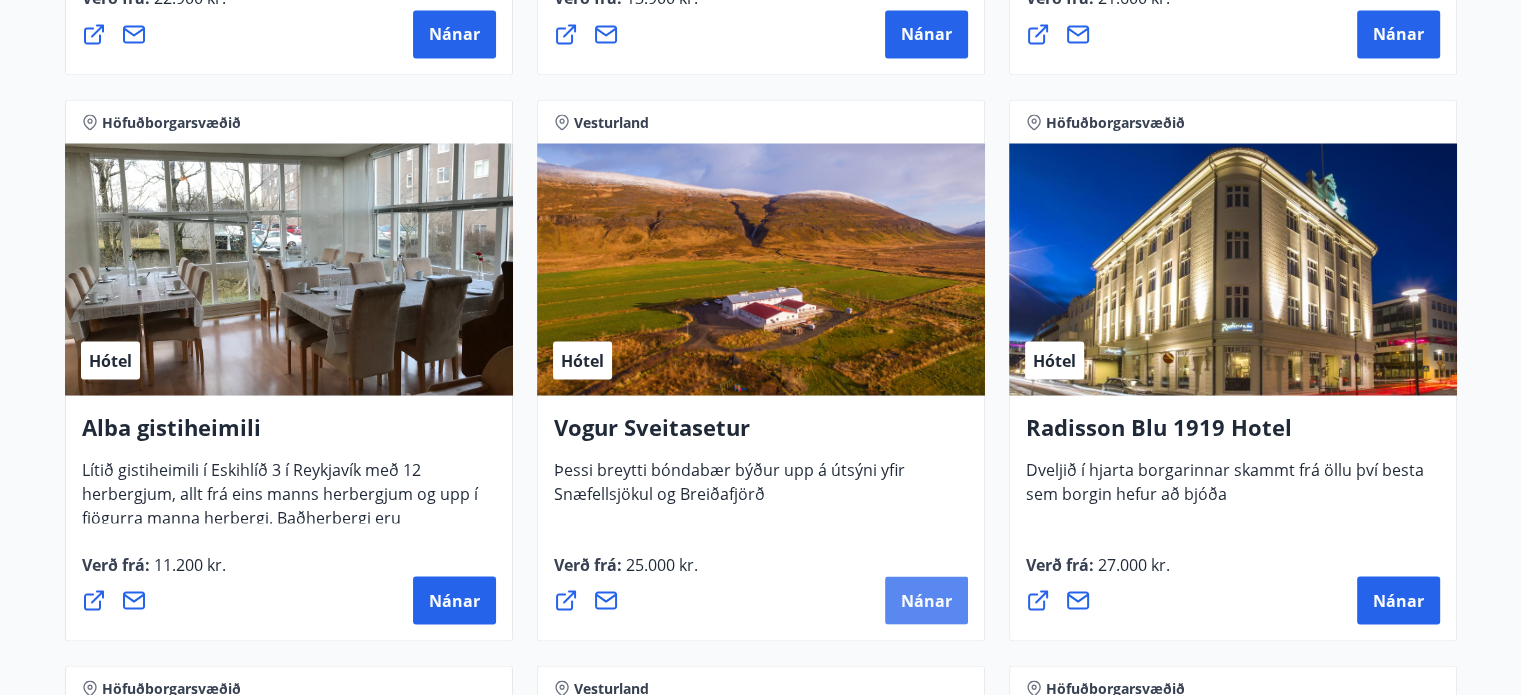 click on "Nánar" at bounding box center (926, 600) 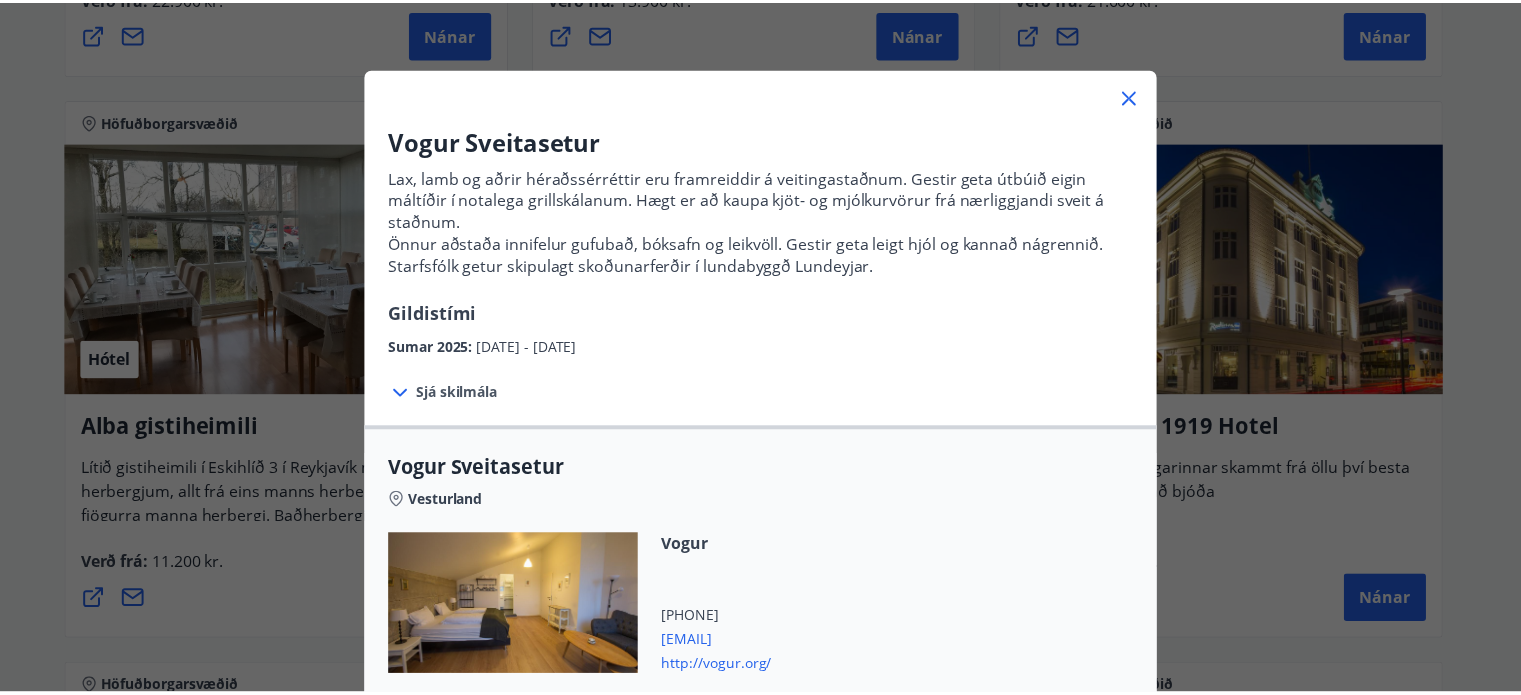 scroll, scrollTop: 0, scrollLeft: 0, axis: both 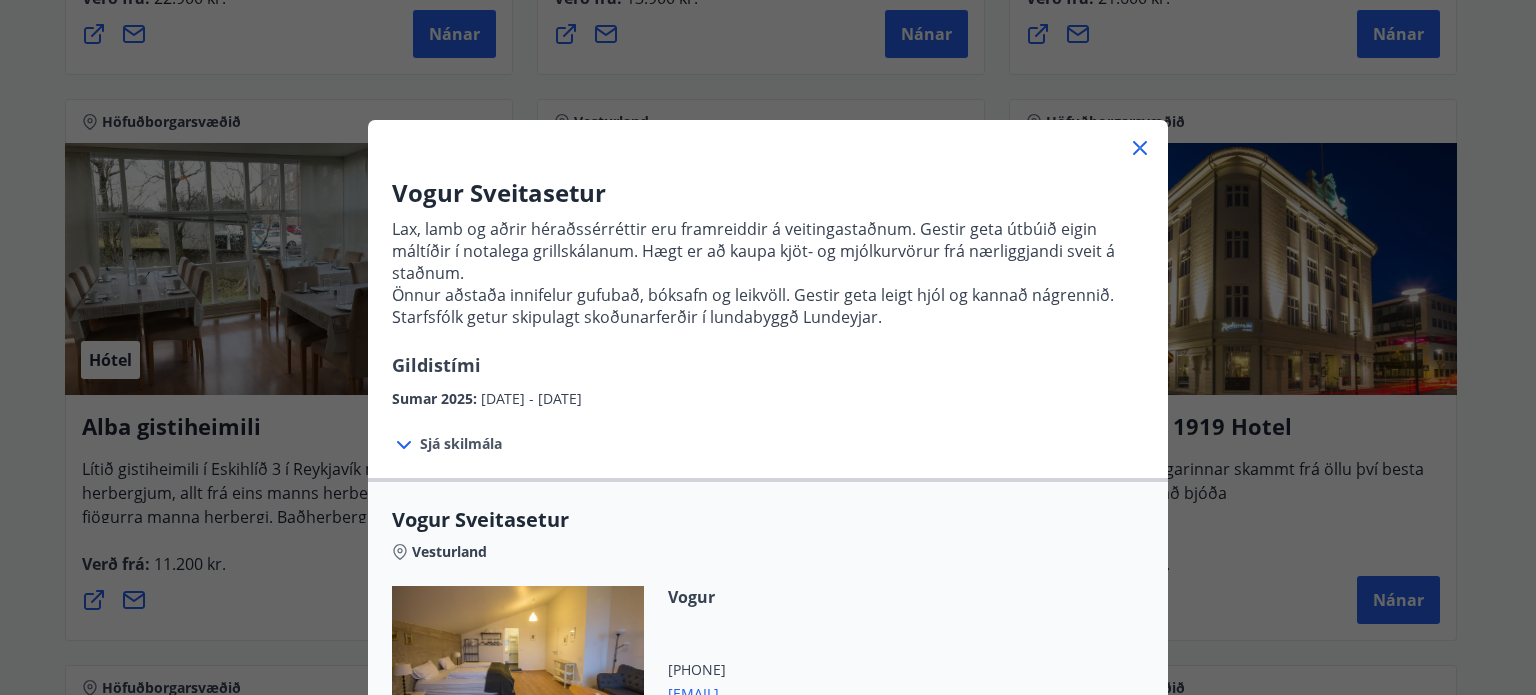 click 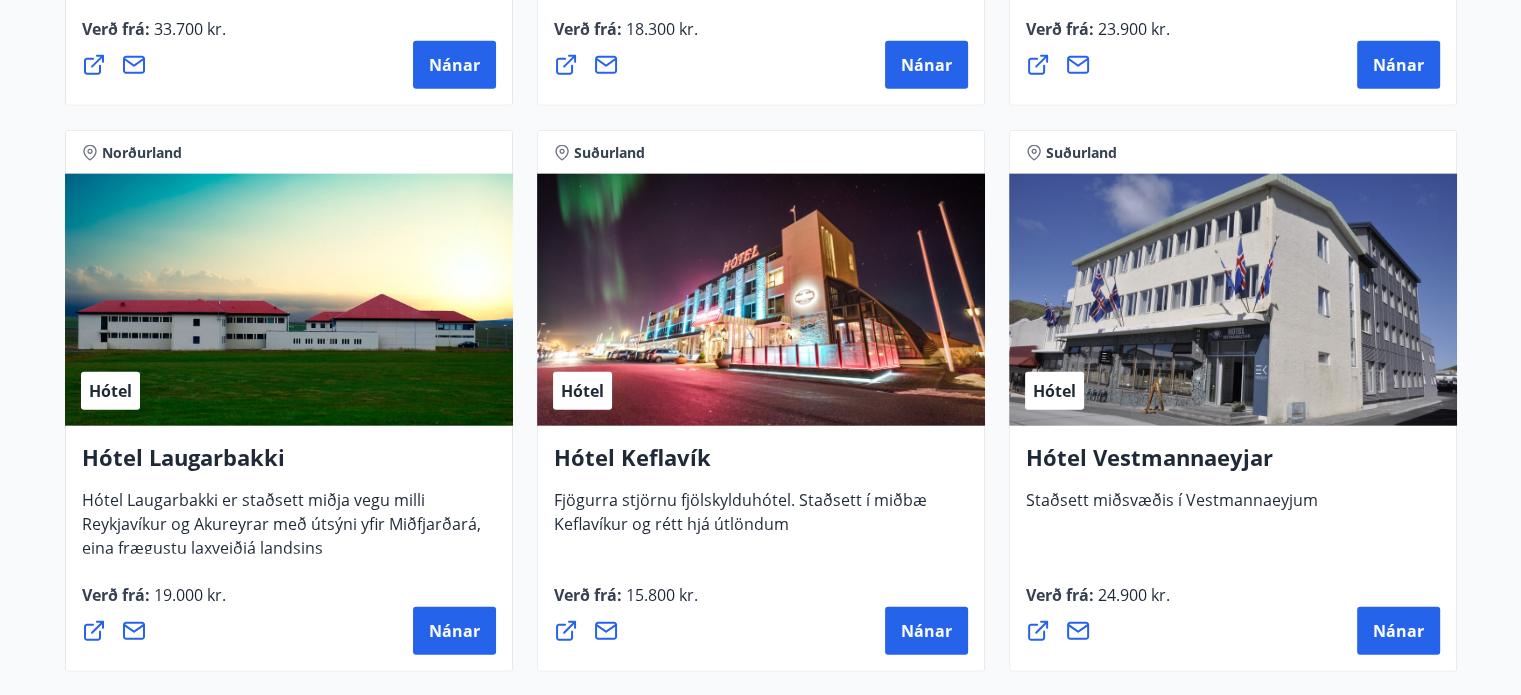 scroll, scrollTop: 5083, scrollLeft: 0, axis: vertical 